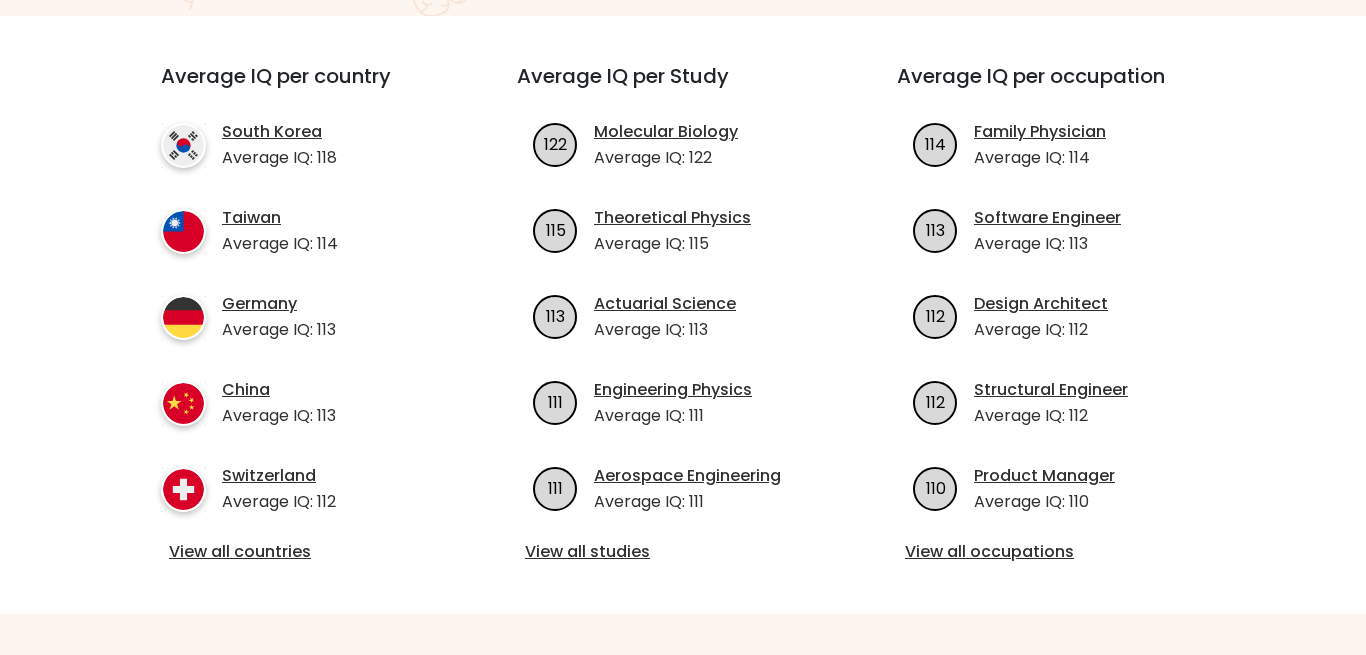 scroll, scrollTop: 816, scrollLeft: 0, axis: vertical 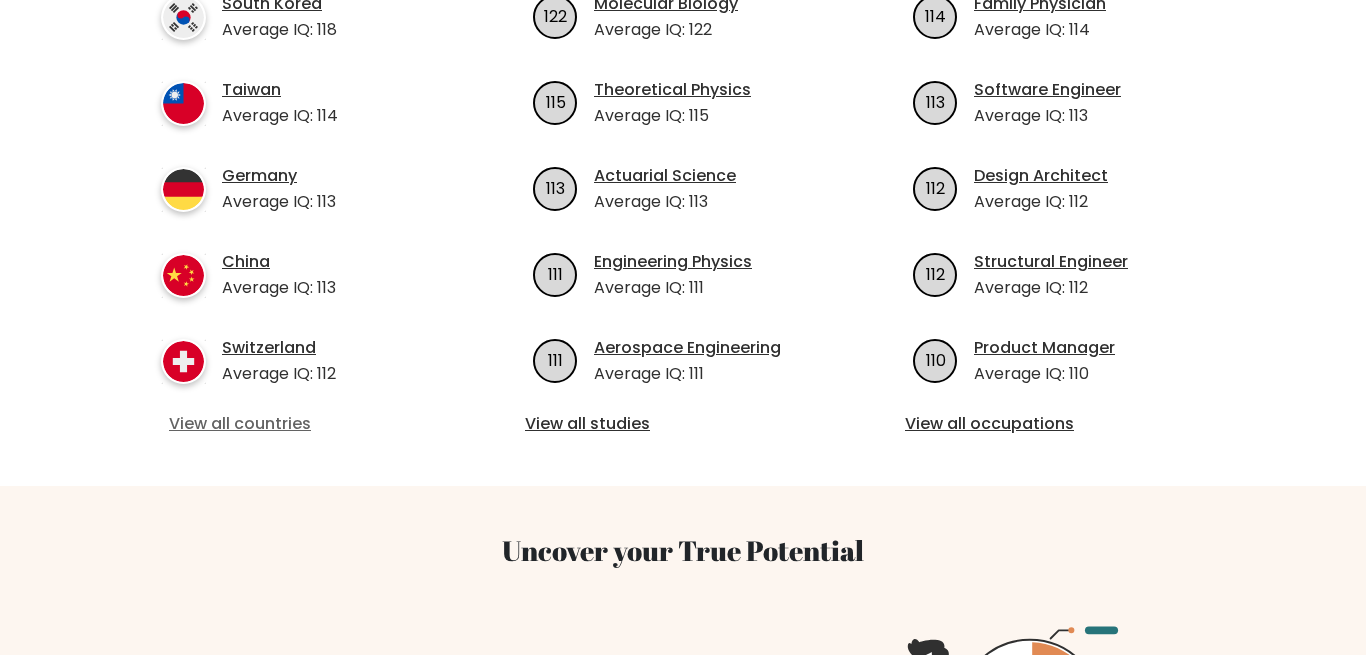 click on "View all countries" at bounding box center [303, 424] 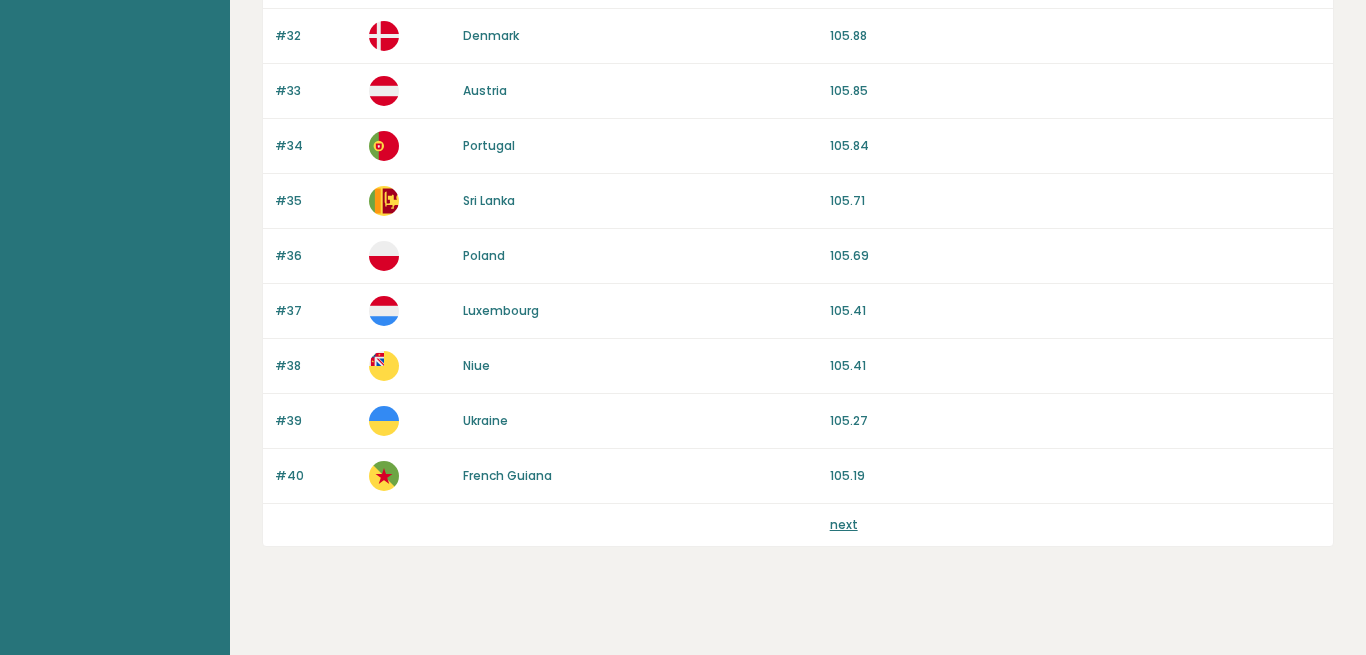 scroll, scrollTop: 1942, scrollLeft: 0, axis: vertical 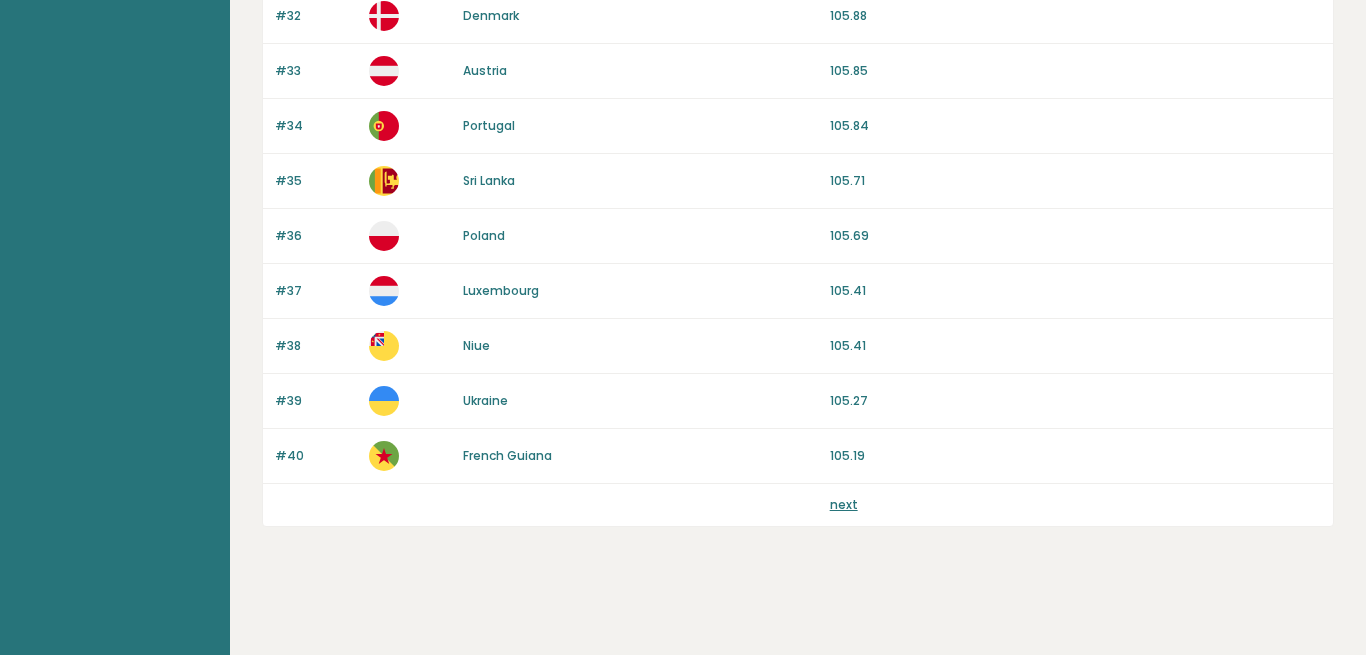 click on "next" at bounding box center (844, 504) 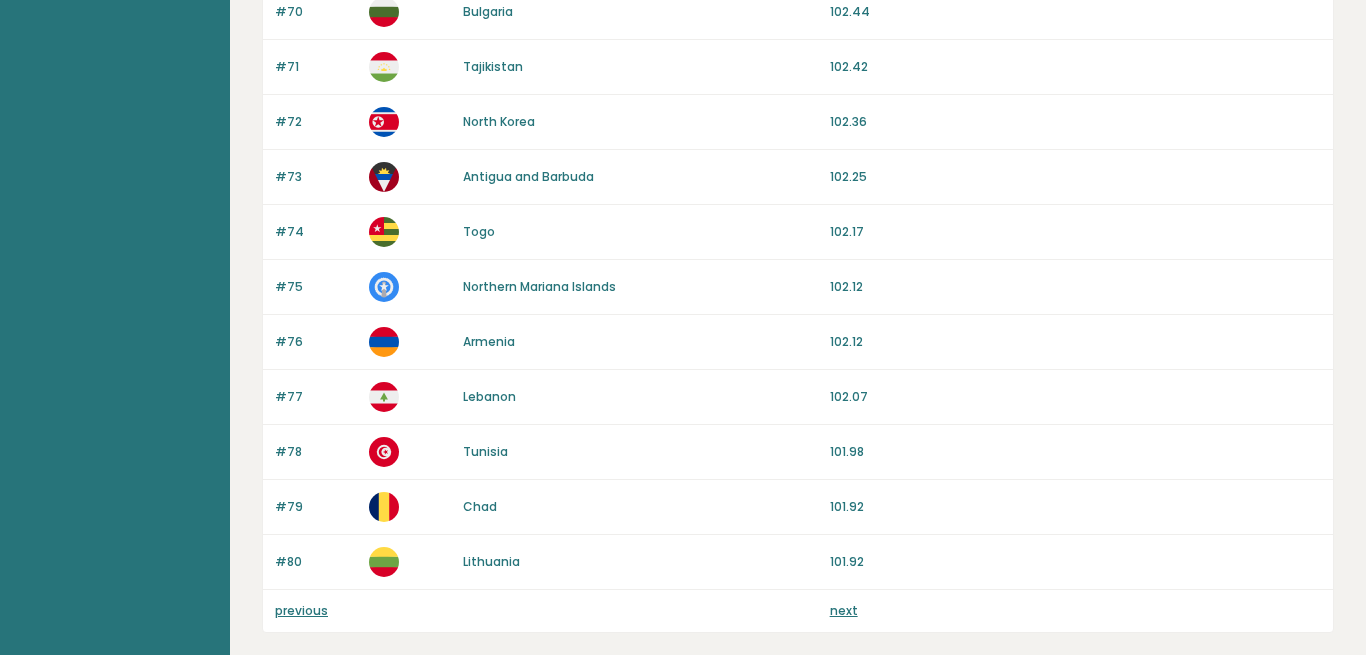 scroll, scrollTop: 1942, scrollLeft: 0, axis: vertical 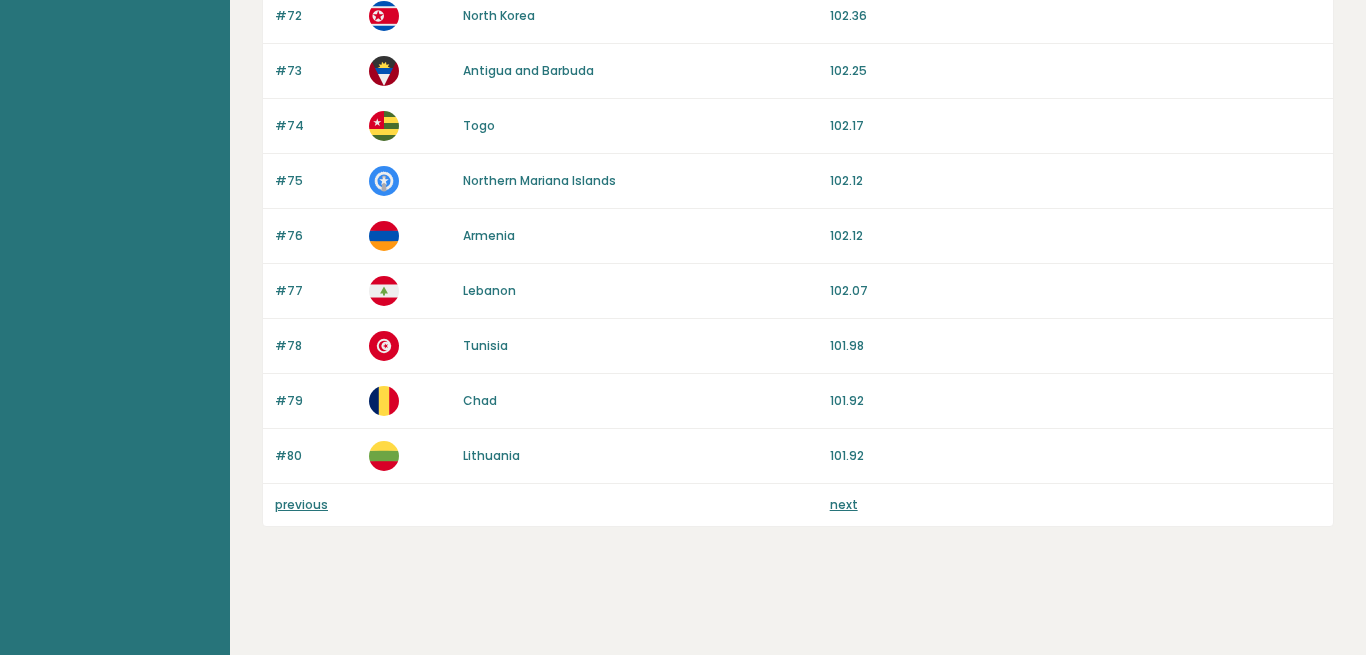 click on "next" at bounding box center [844, 504] 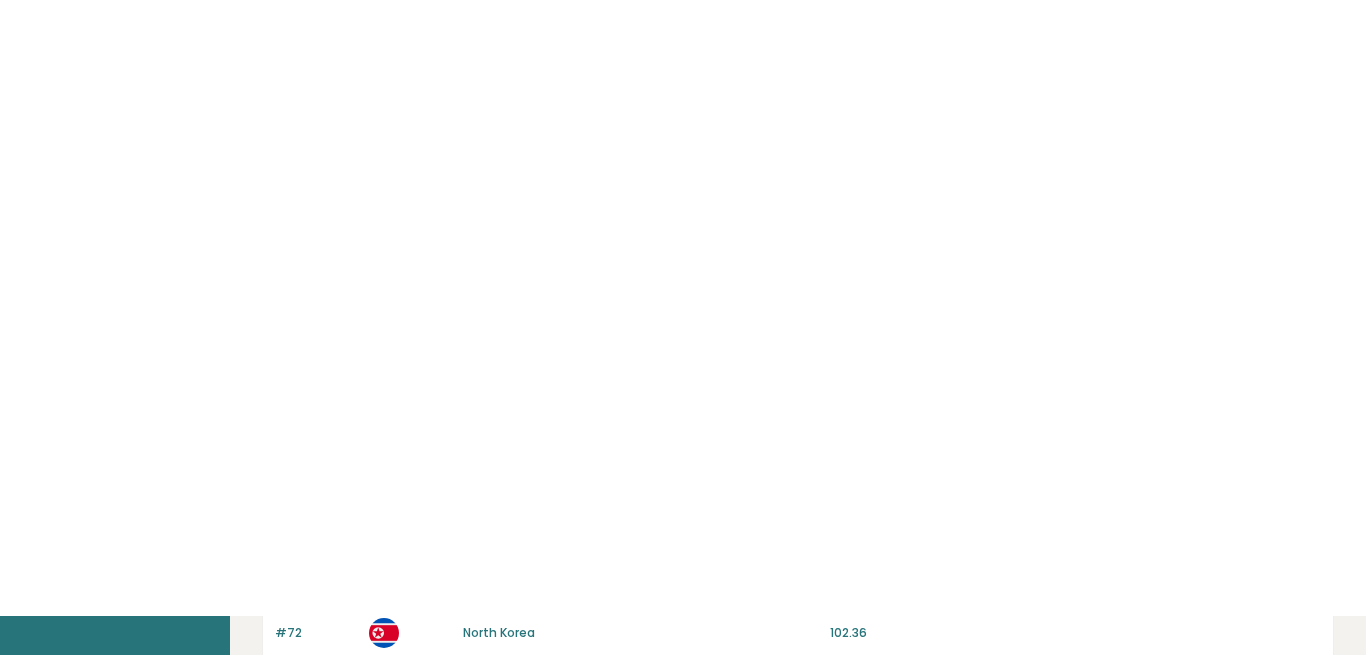 scroll, scrollTop: 1325, scrollLeft: 0, axis: vertical 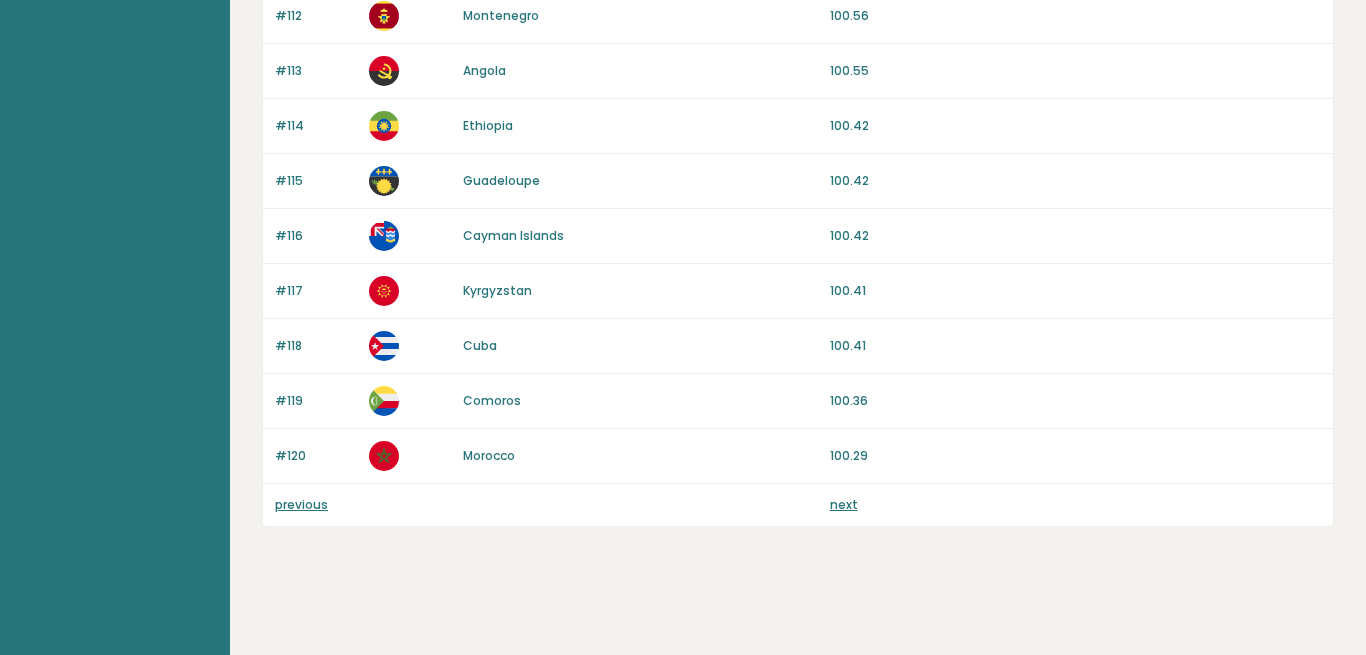 click on "next" at bounding box center [844, 504] 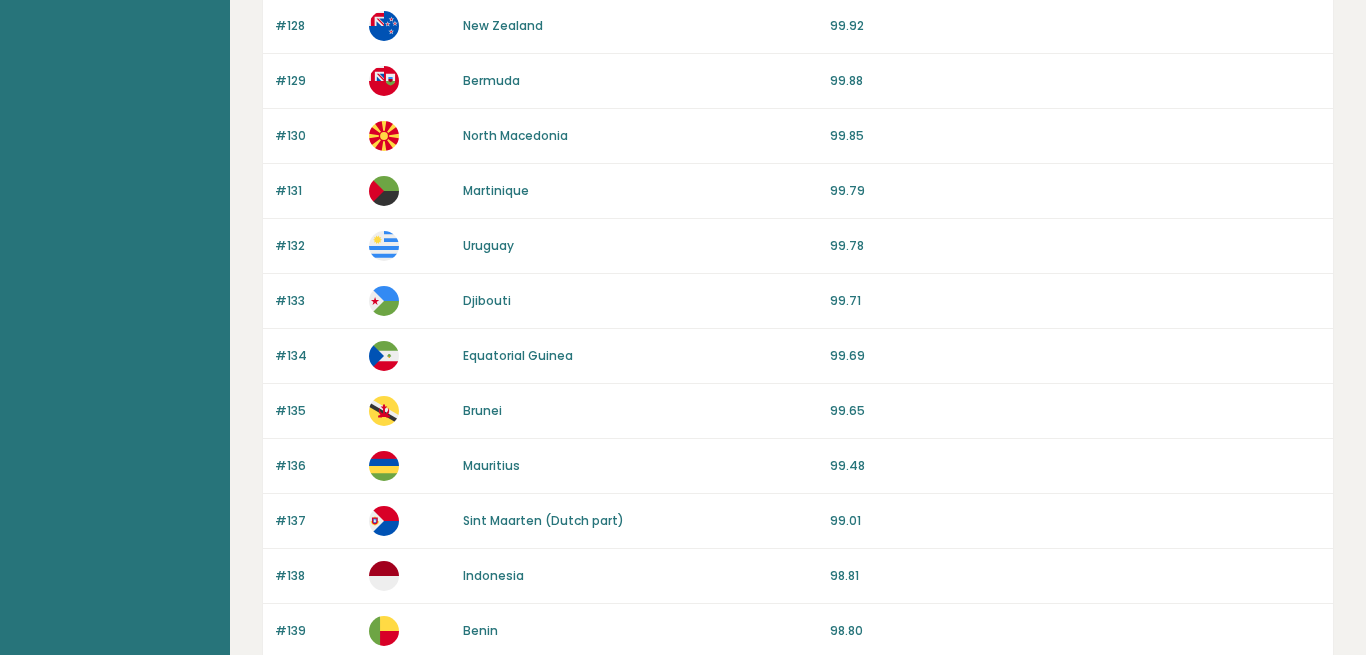 scroll, scrollTop: 1224, scrollLeft: 0, axis: vertical 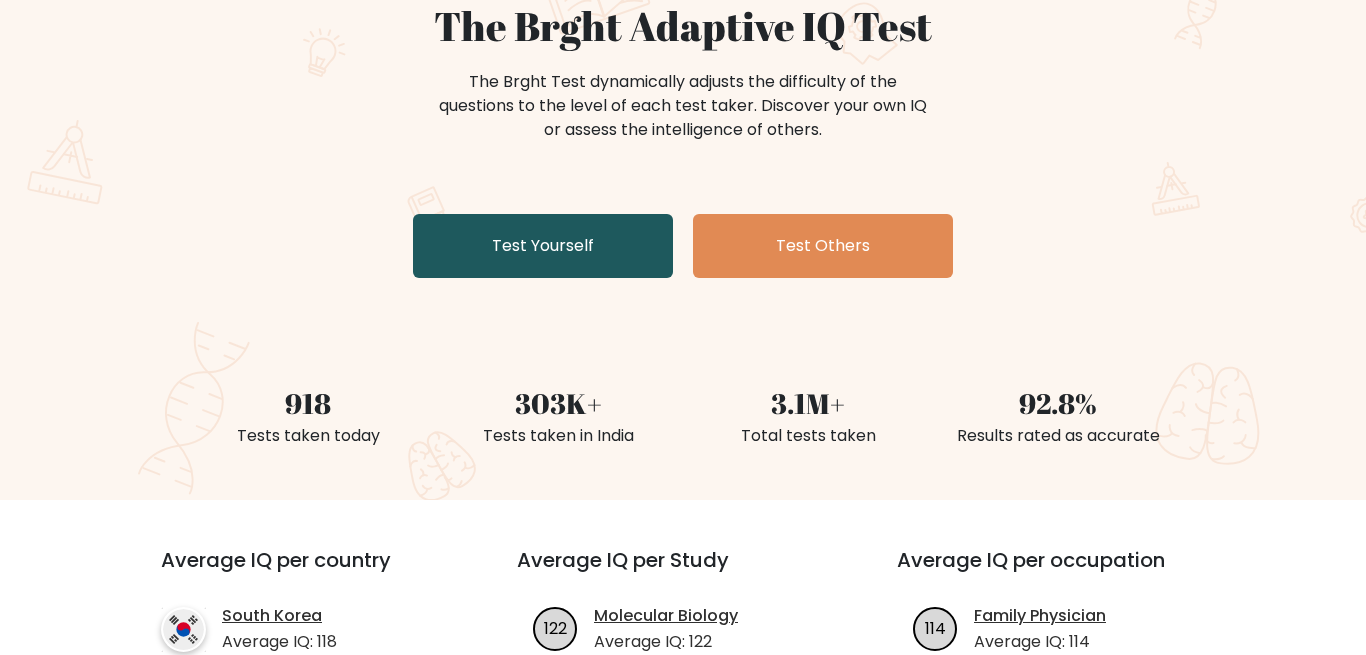 click on "Test Yourself" at bounding box center (543, 246) 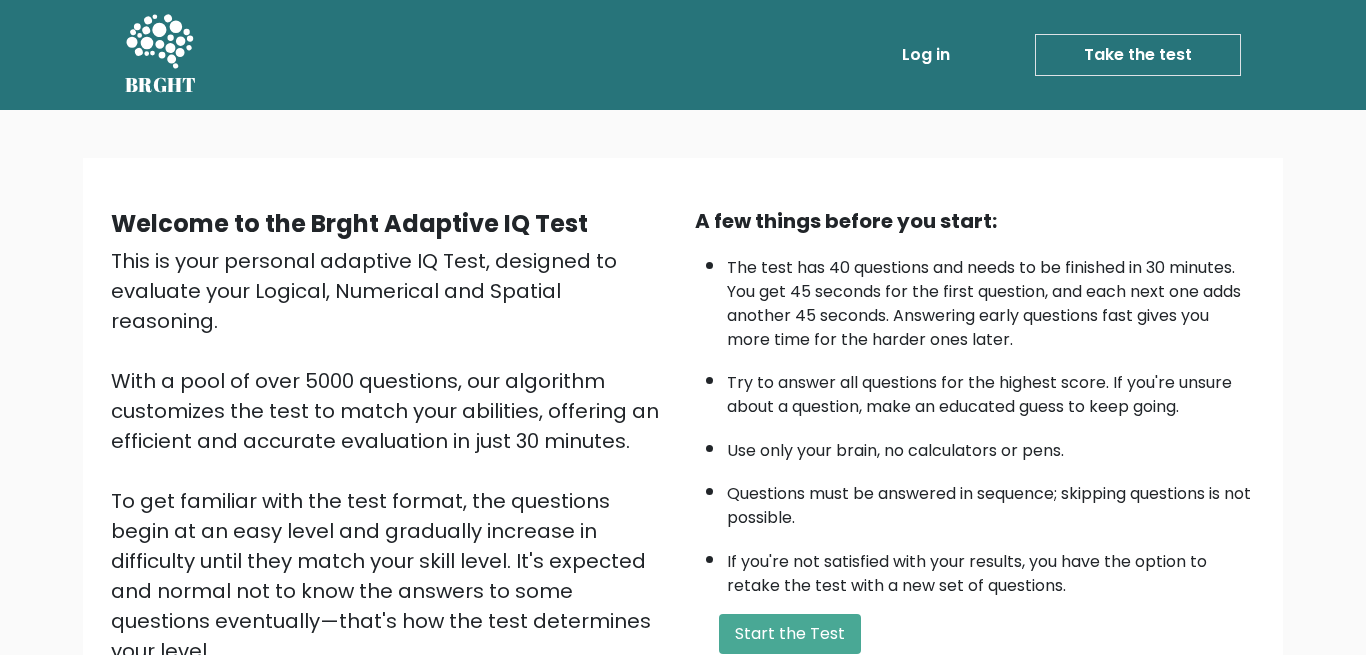 scroll, scrollTop: 279, scrollLeft: 0, axis: vertical 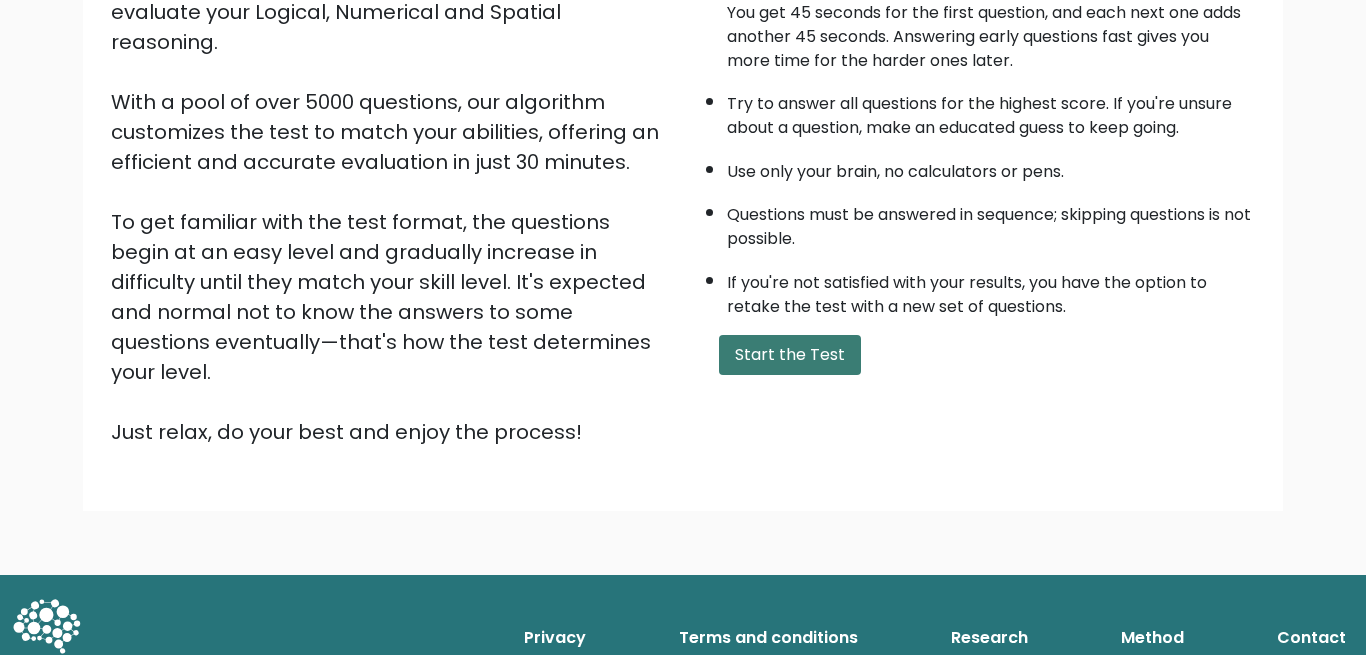 click on "Start the Test" at bounding box center [790, 355] 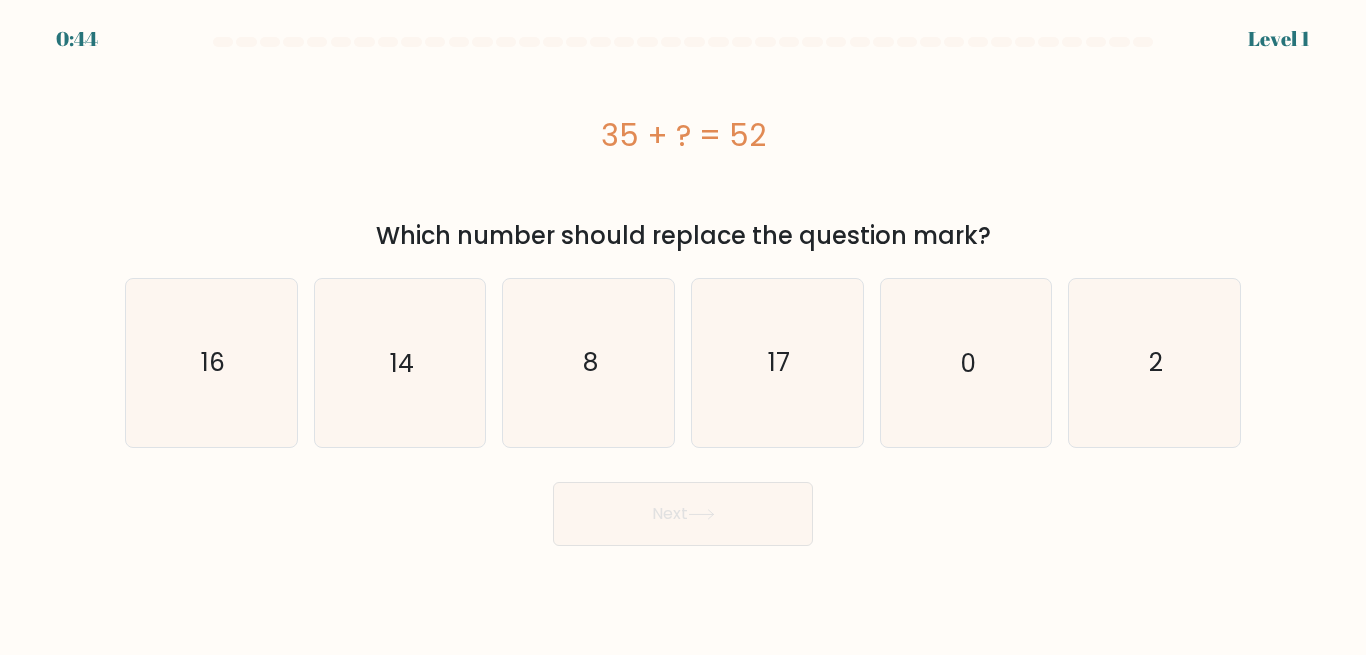 scroll, scrollTop: 0, scrollLeft: 0, axis: both 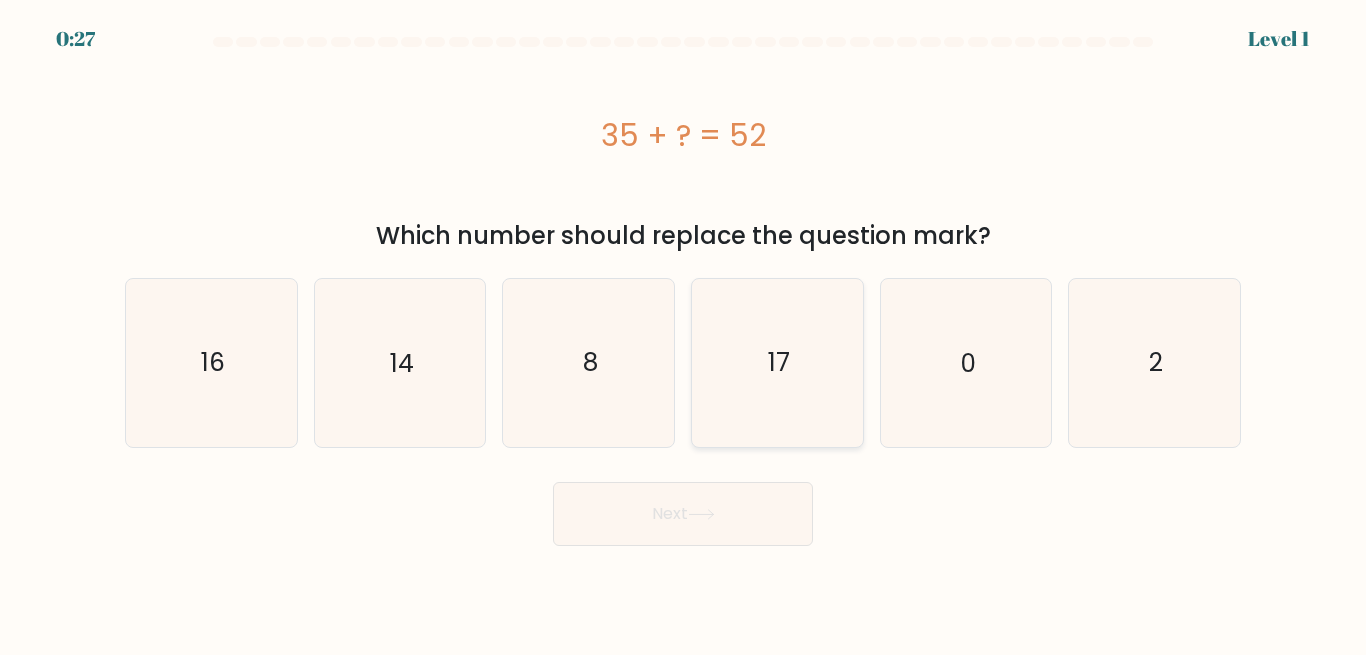 click on "17" 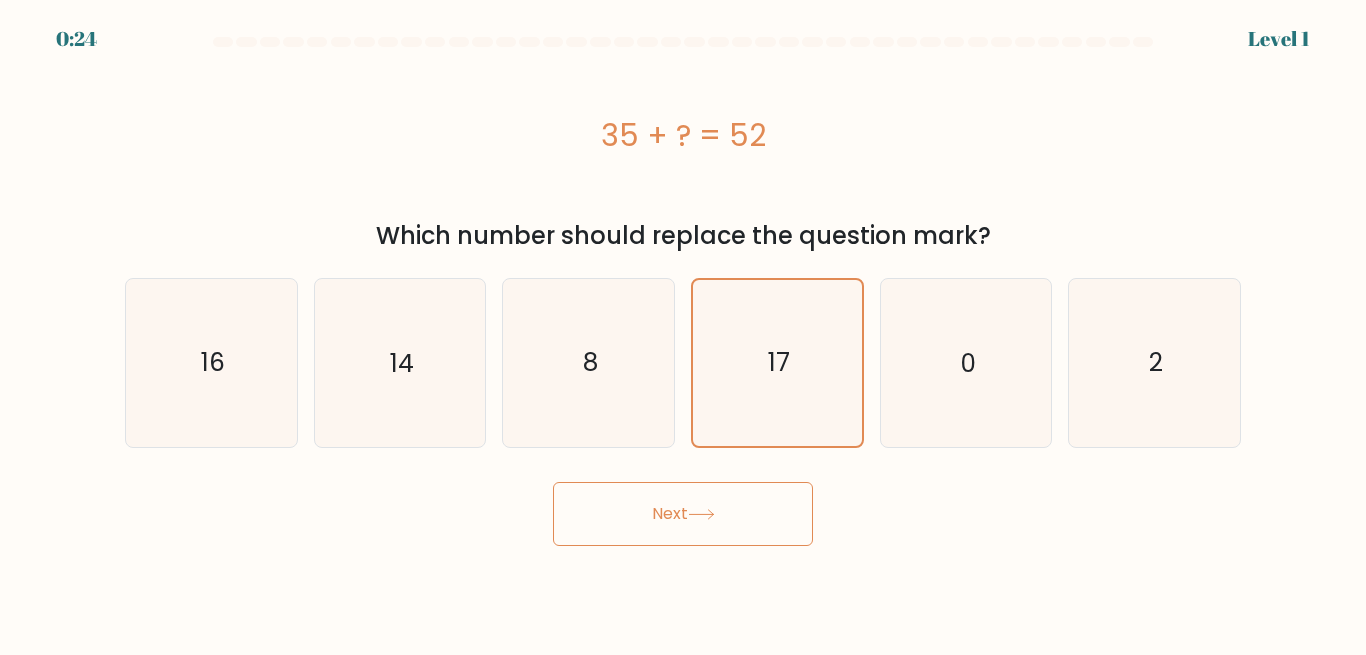 click on "Next" at bounding box center (683, 514) 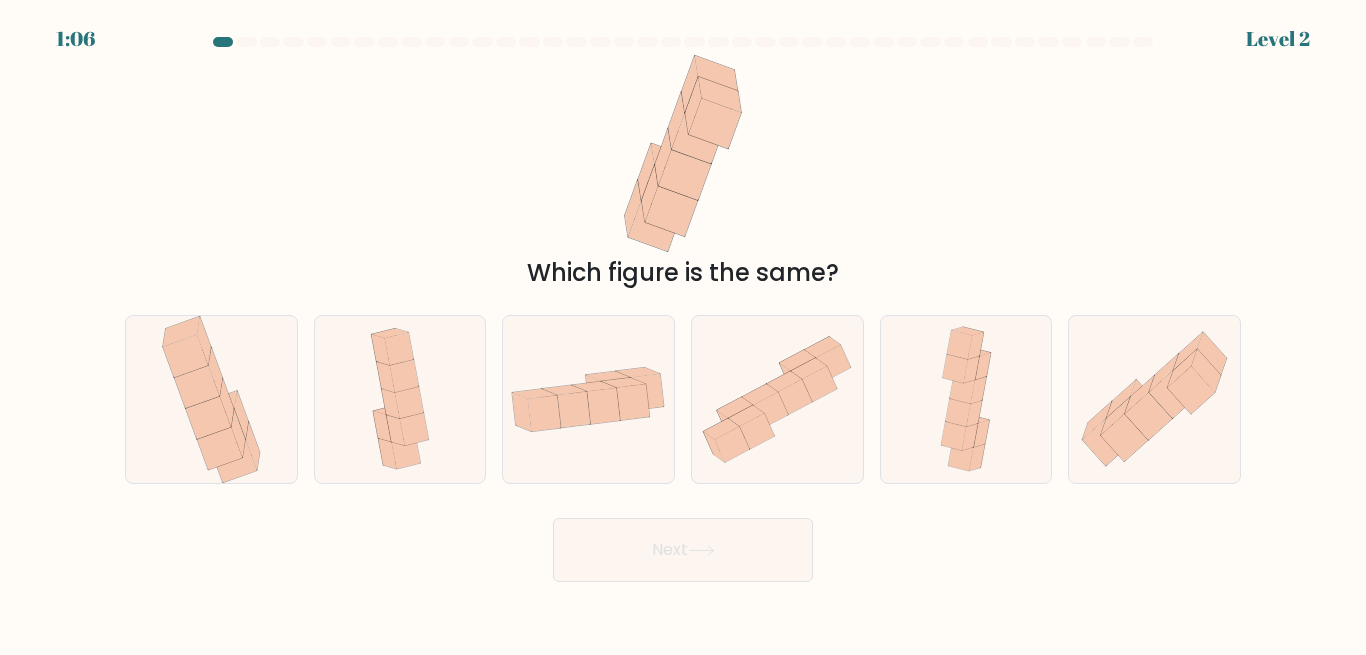 drag, startPoint x: 681, startPoint y: 201, endPoint x: 789, endPoint y: 204, distance: 108.04166 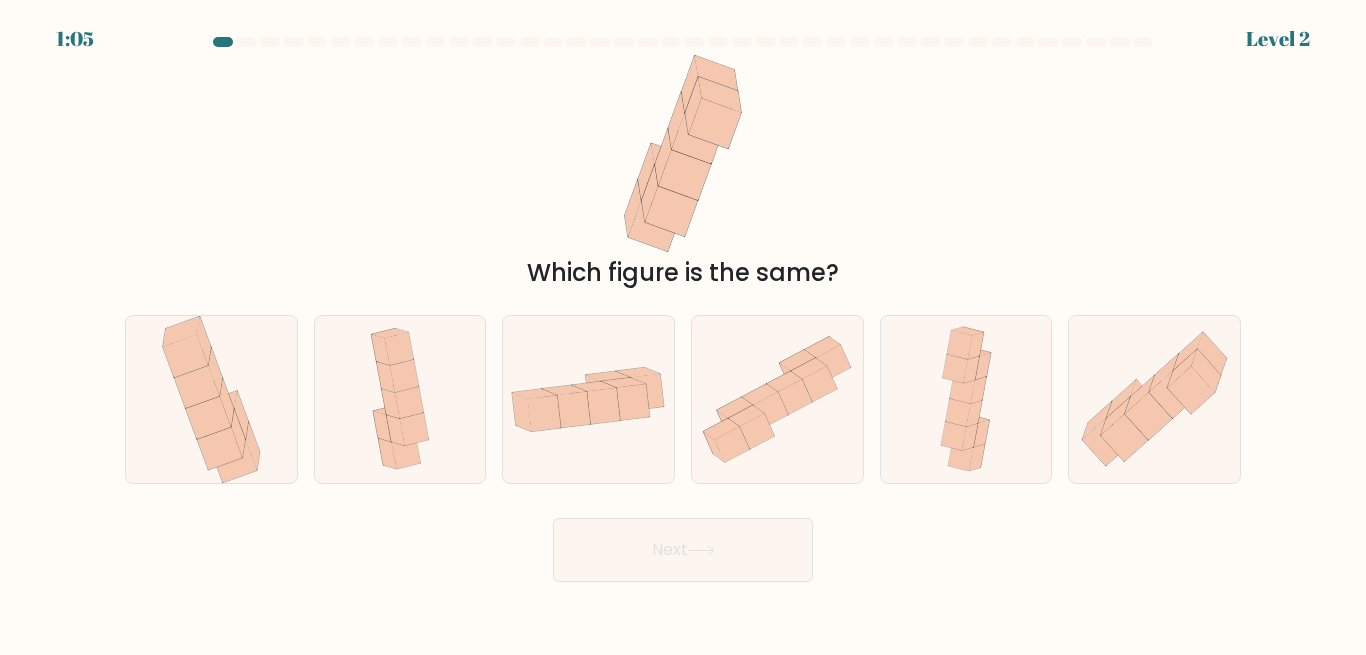 drag, startPoint x: 675, startPoint y: 201, endPoint x: 797, endPoint y: 180, distance: 123.79418 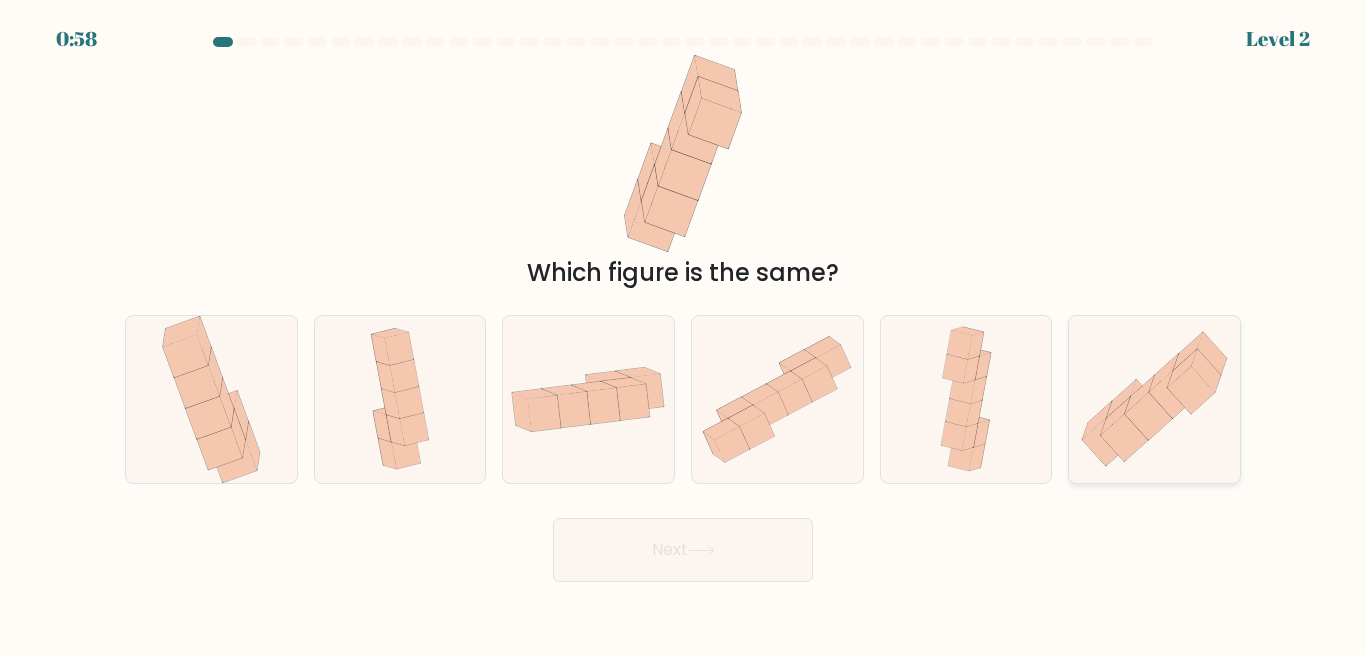 click 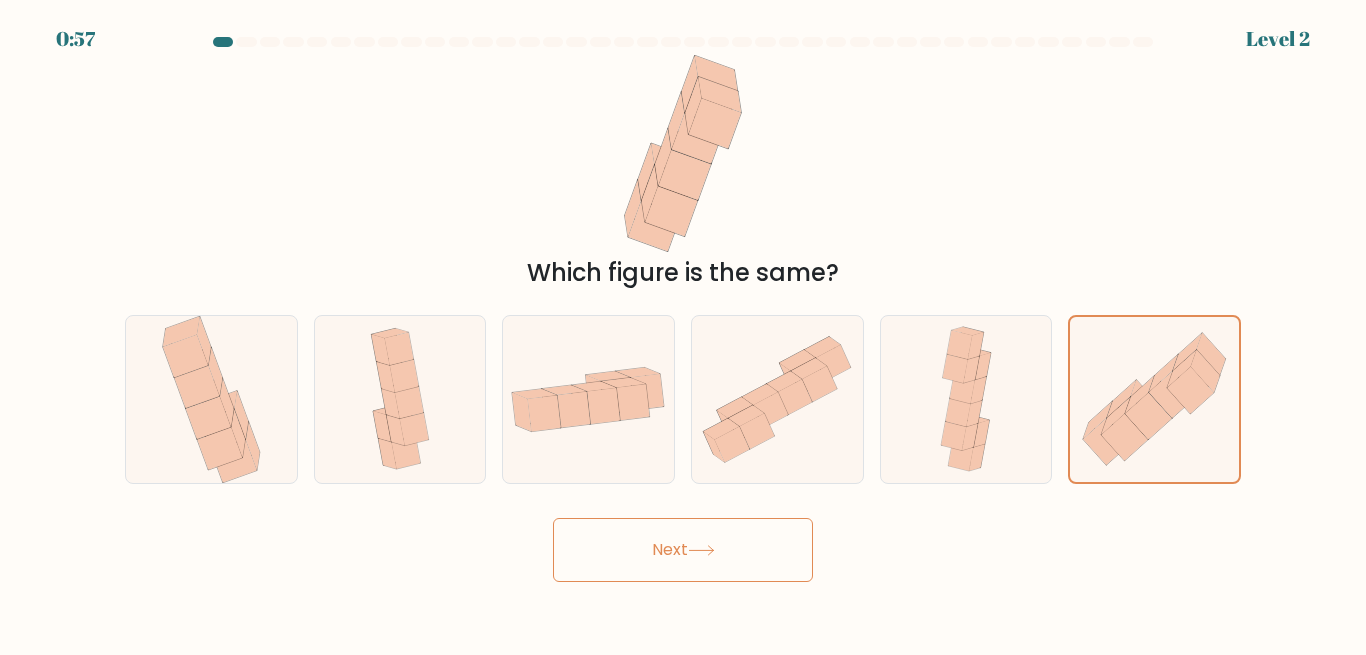 click on "Next" at bounding box center [683, 550] 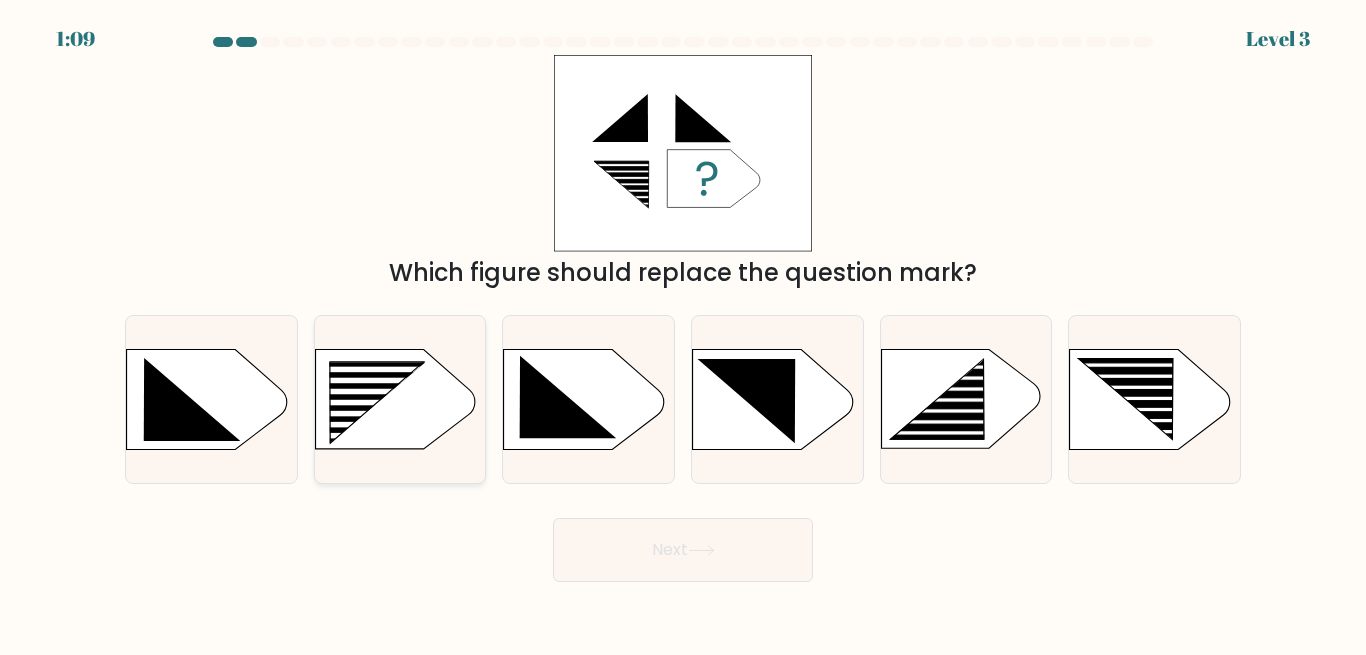 click 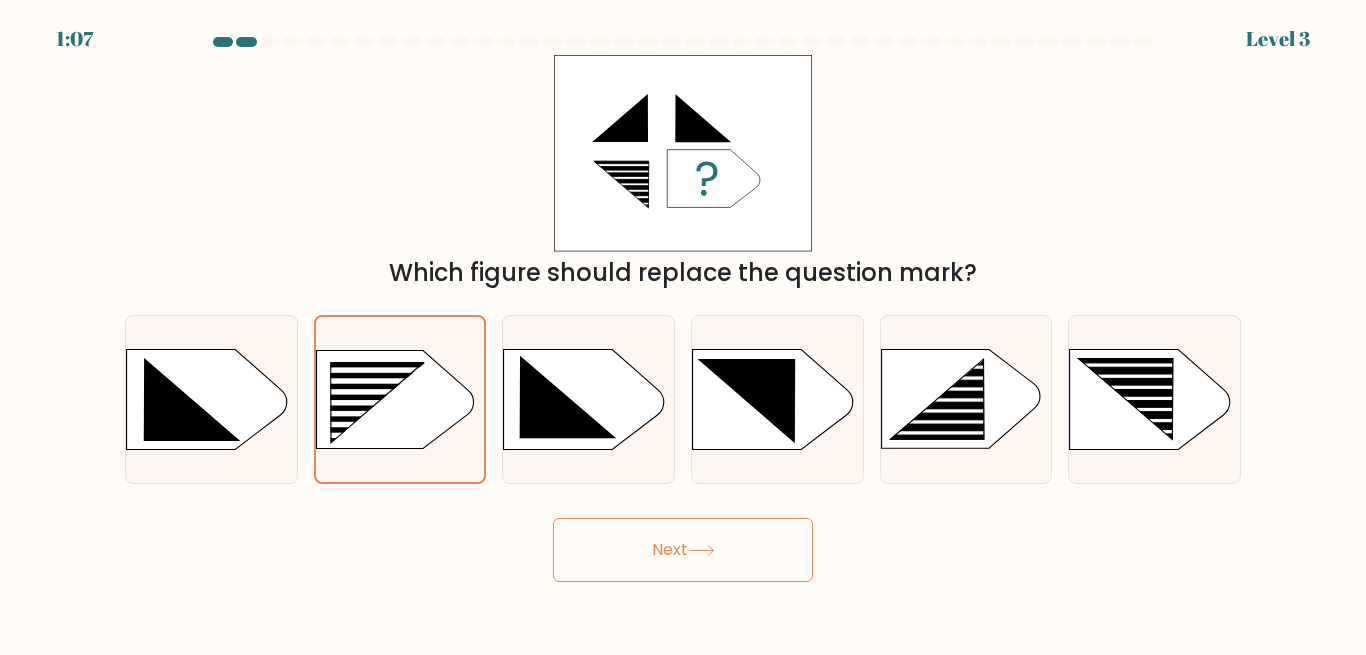 click on "Next" at bounding box center (683, 550) 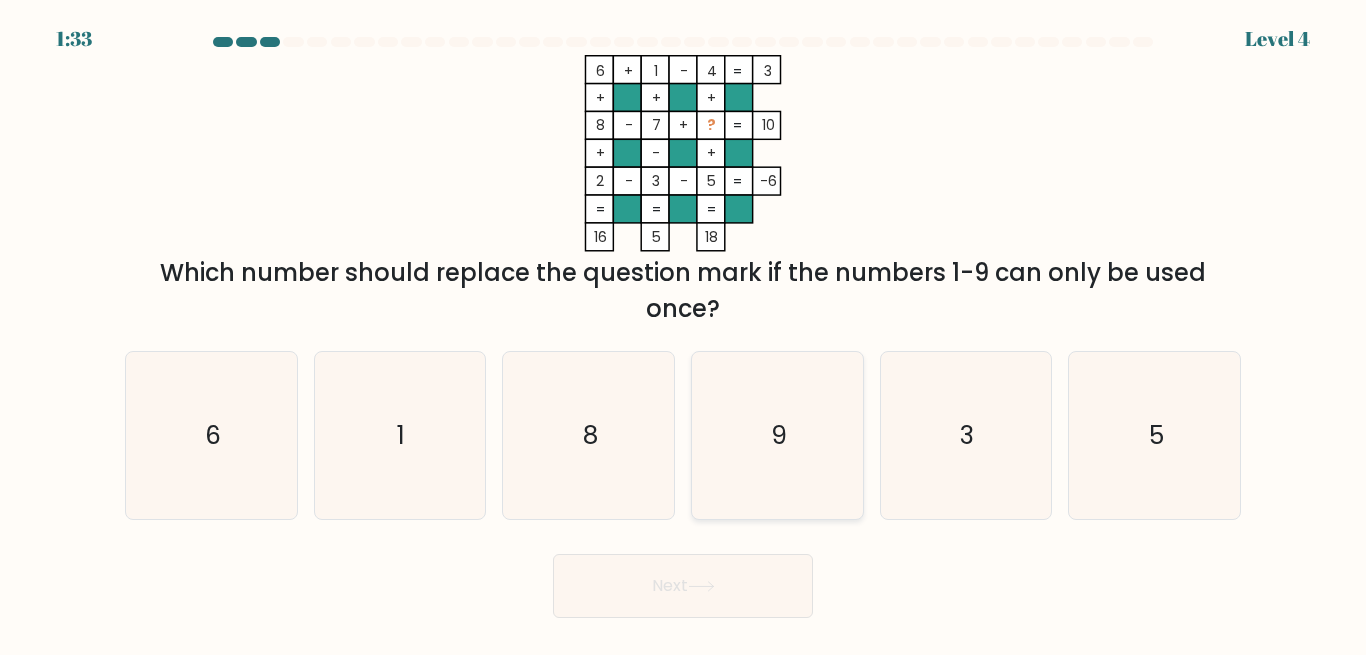 click on "9" 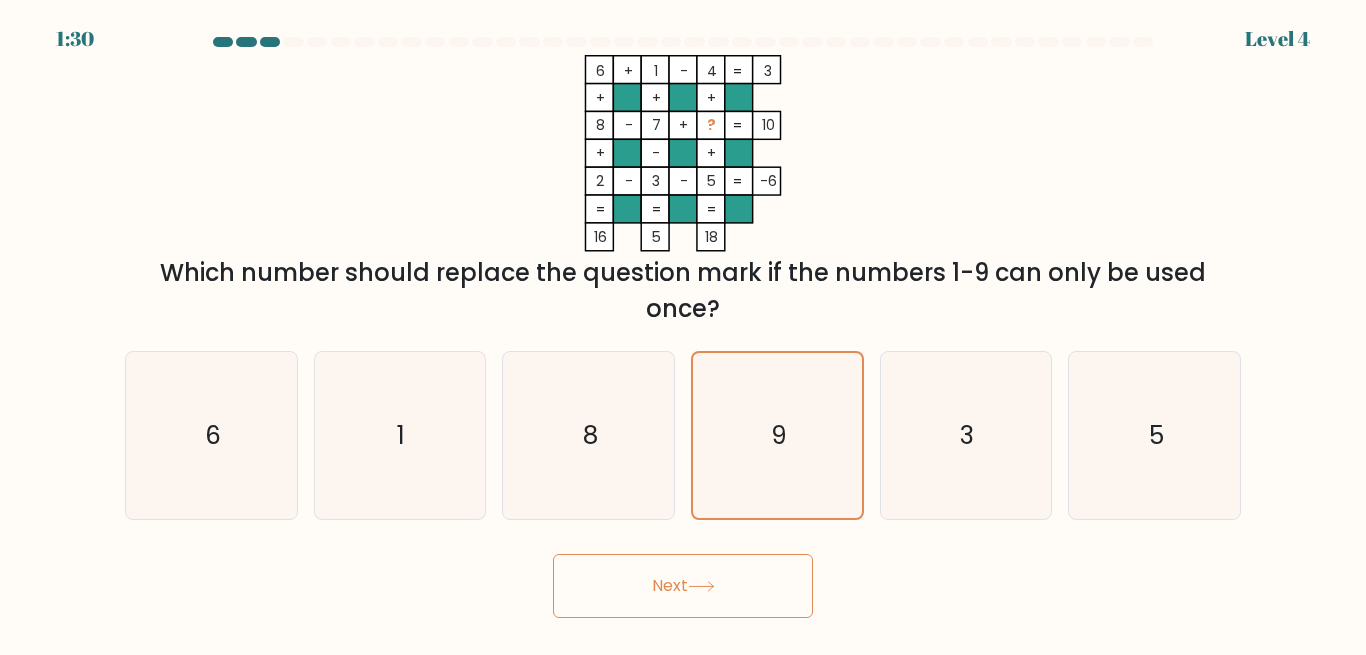 click on "Next" at bounding box center [683, 586] 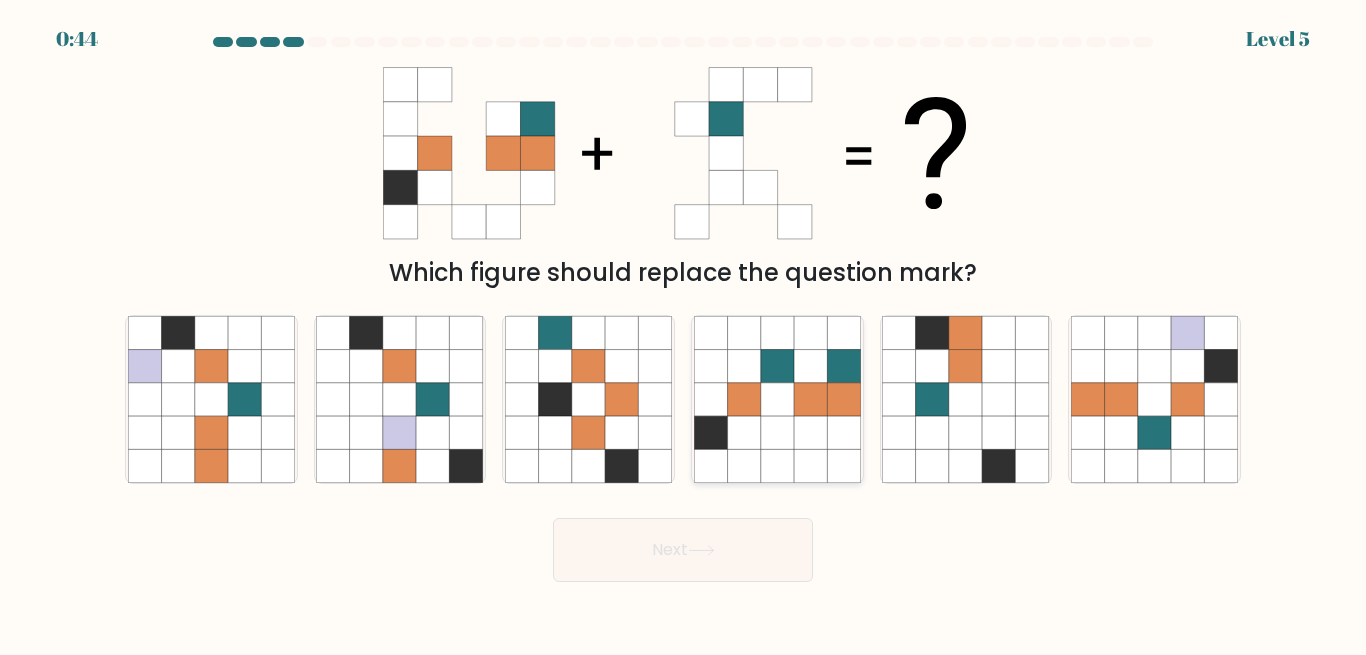 click 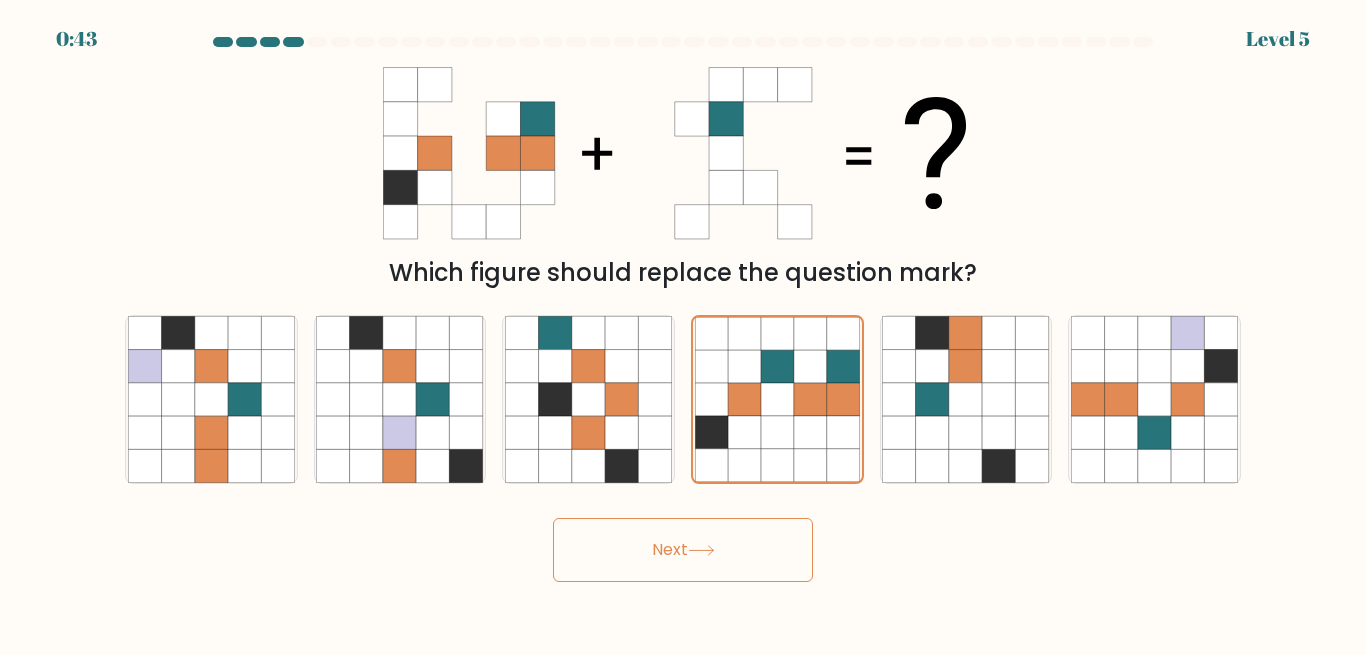 click on "Next" at bounding box center (683, 550) 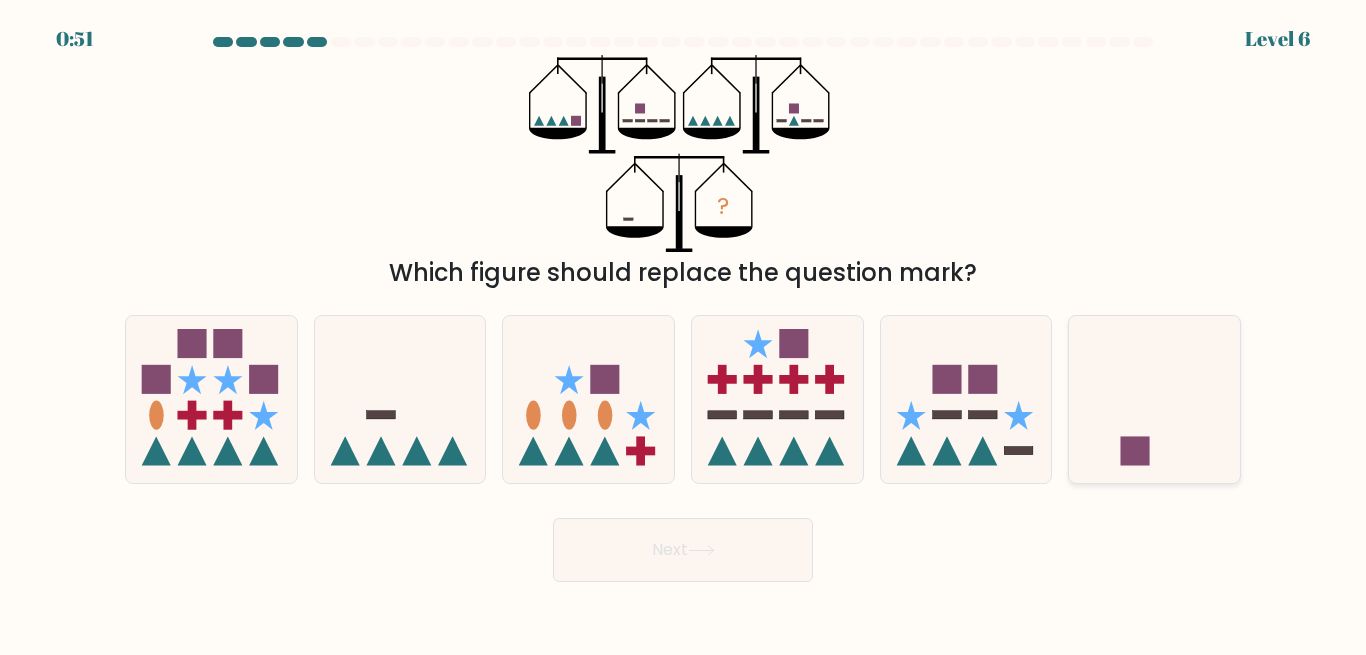 drag, startPoint x: 1044, startPoint y: 429, endPoint x: 1102, endPoint y: 431, distance: 58.034473 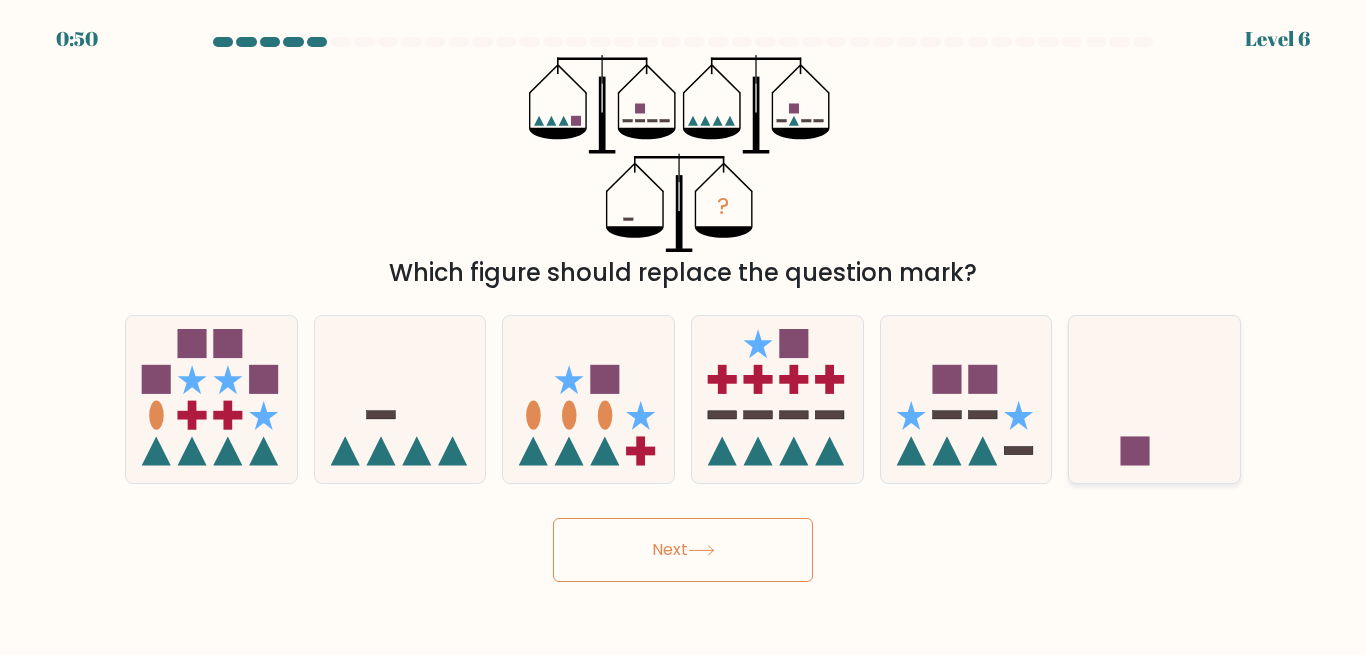 click 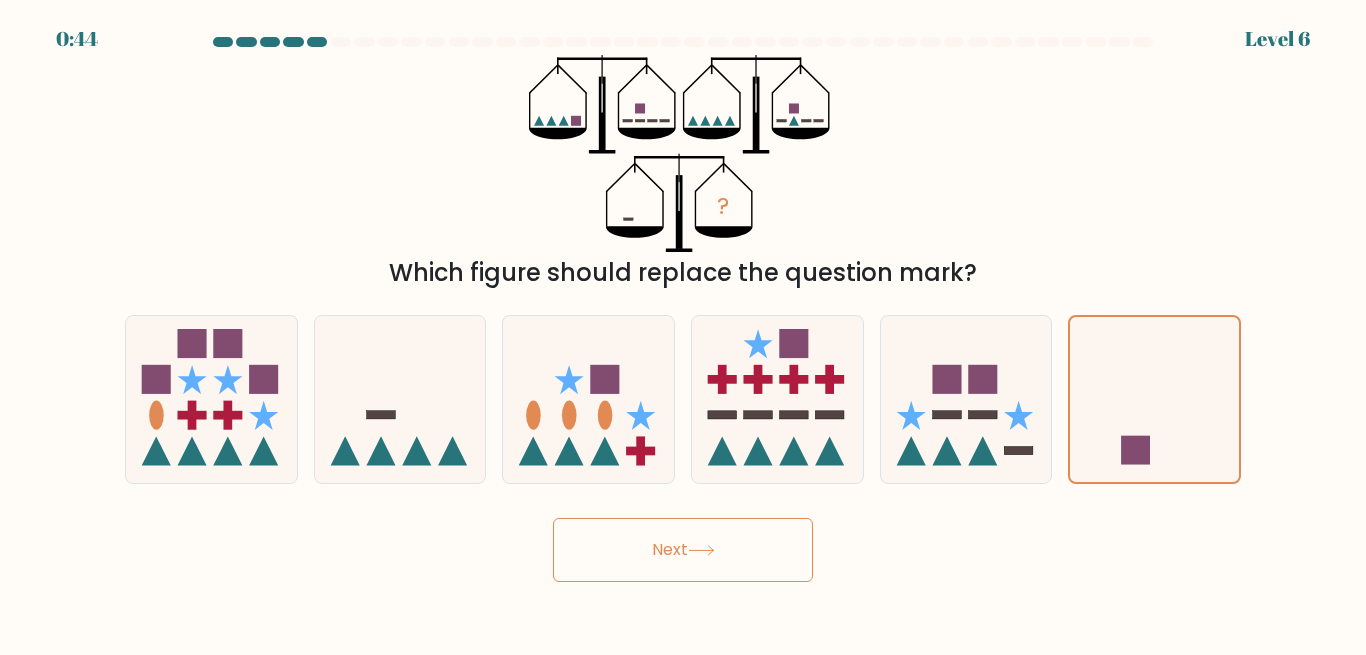 click on "Next" at bounding box center (683, 550) 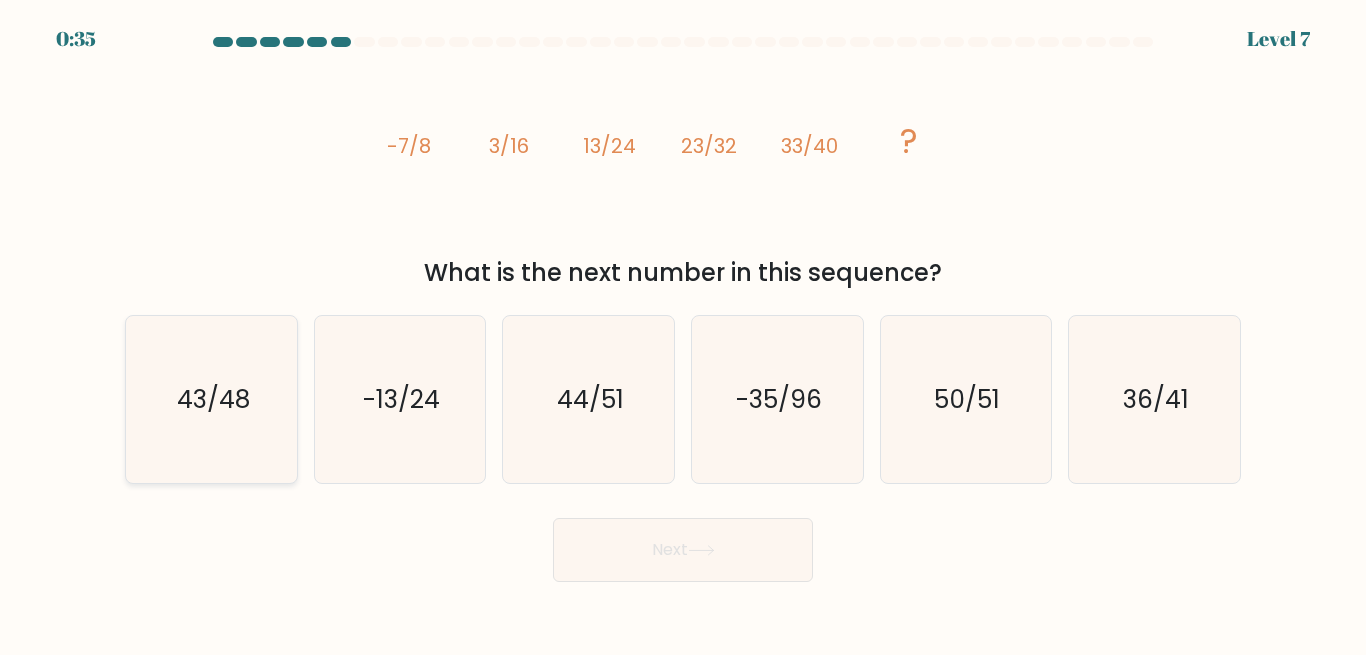 click on "43/48" 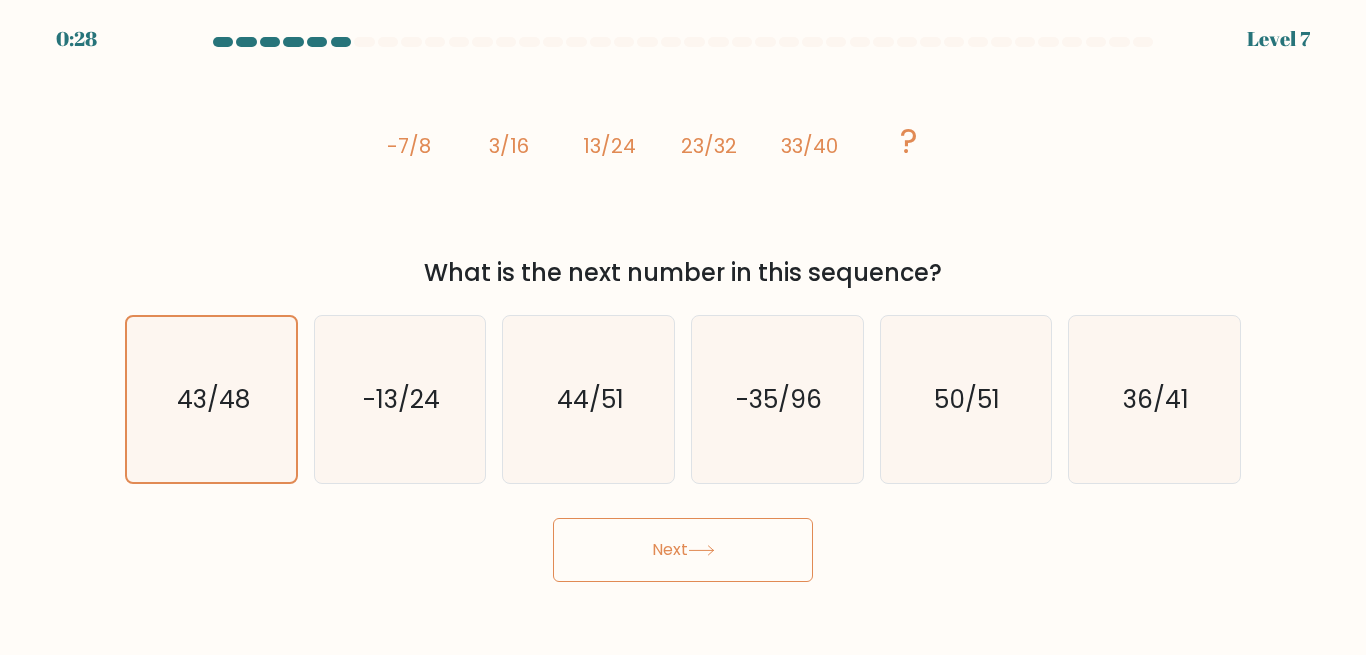 click on "Next" at bounding box center (683, 550) 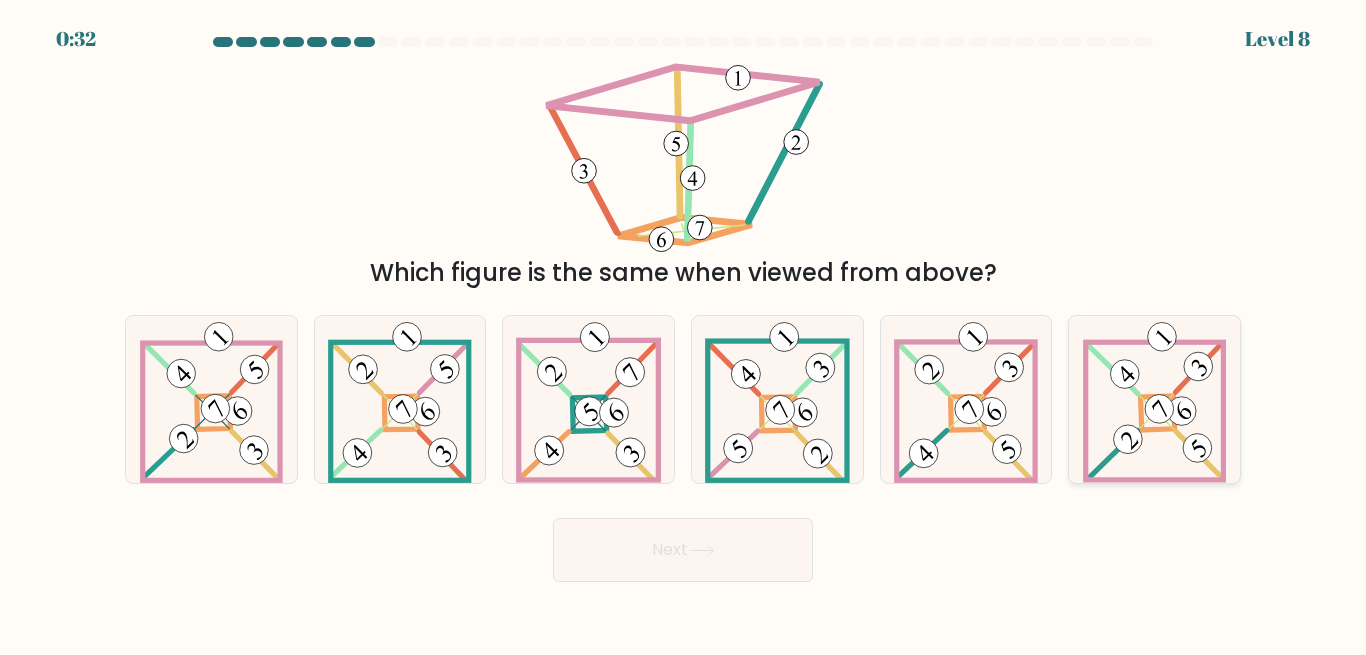 click 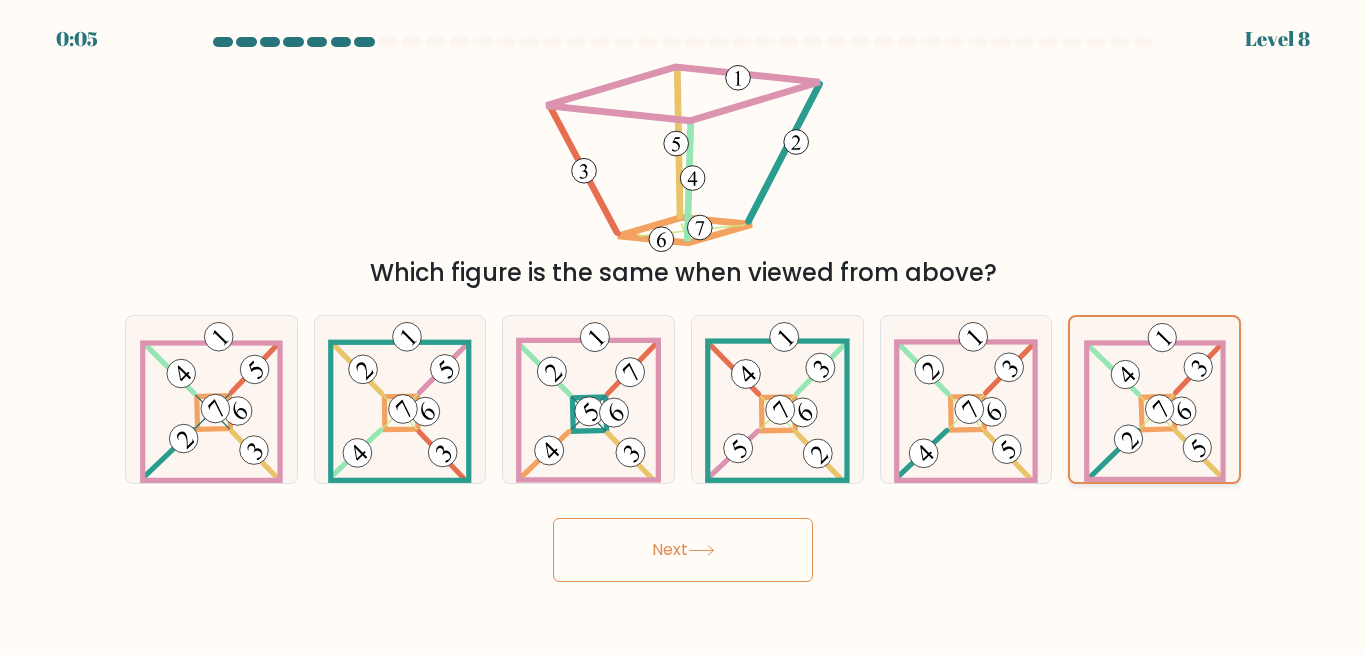 click 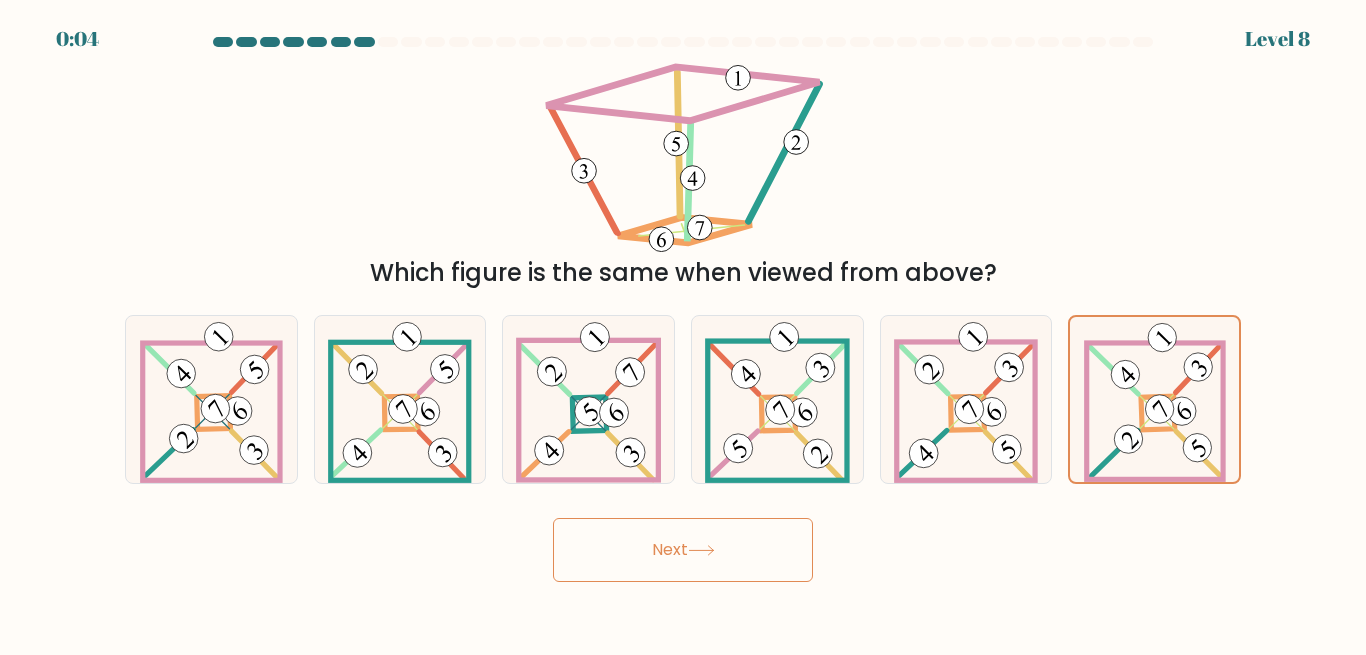 click on "Next" at bounding box center (683, 550) 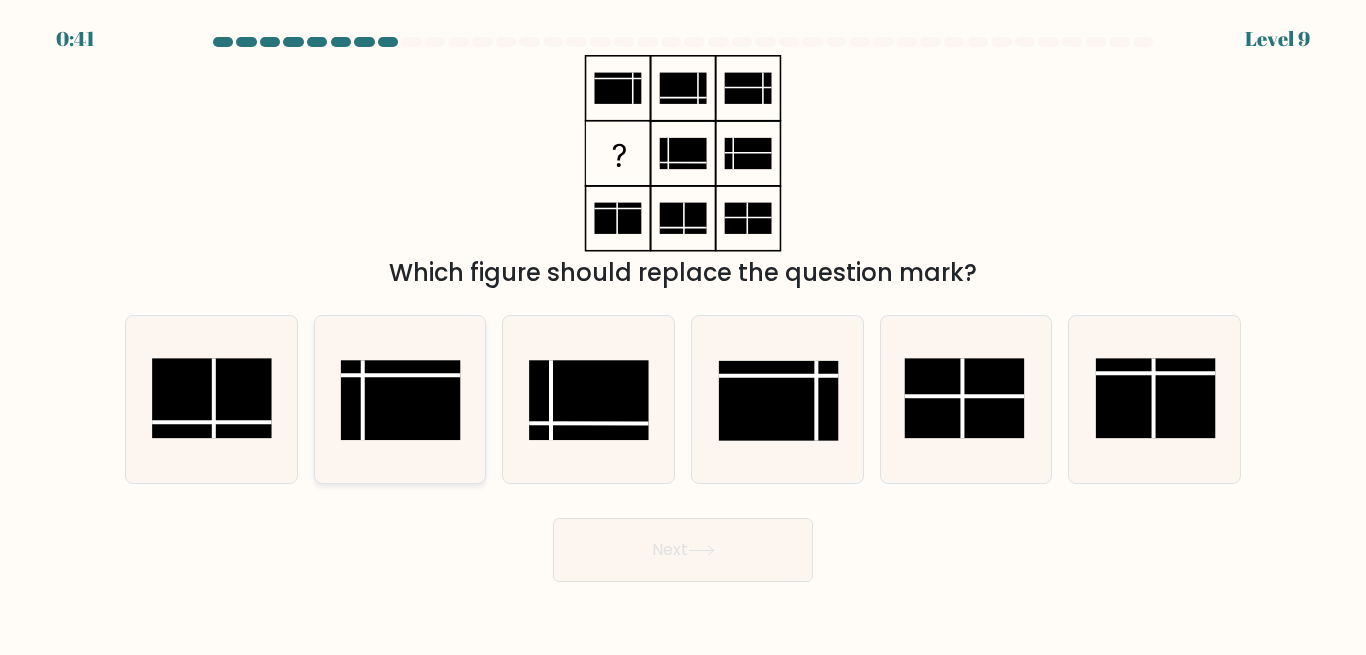 click 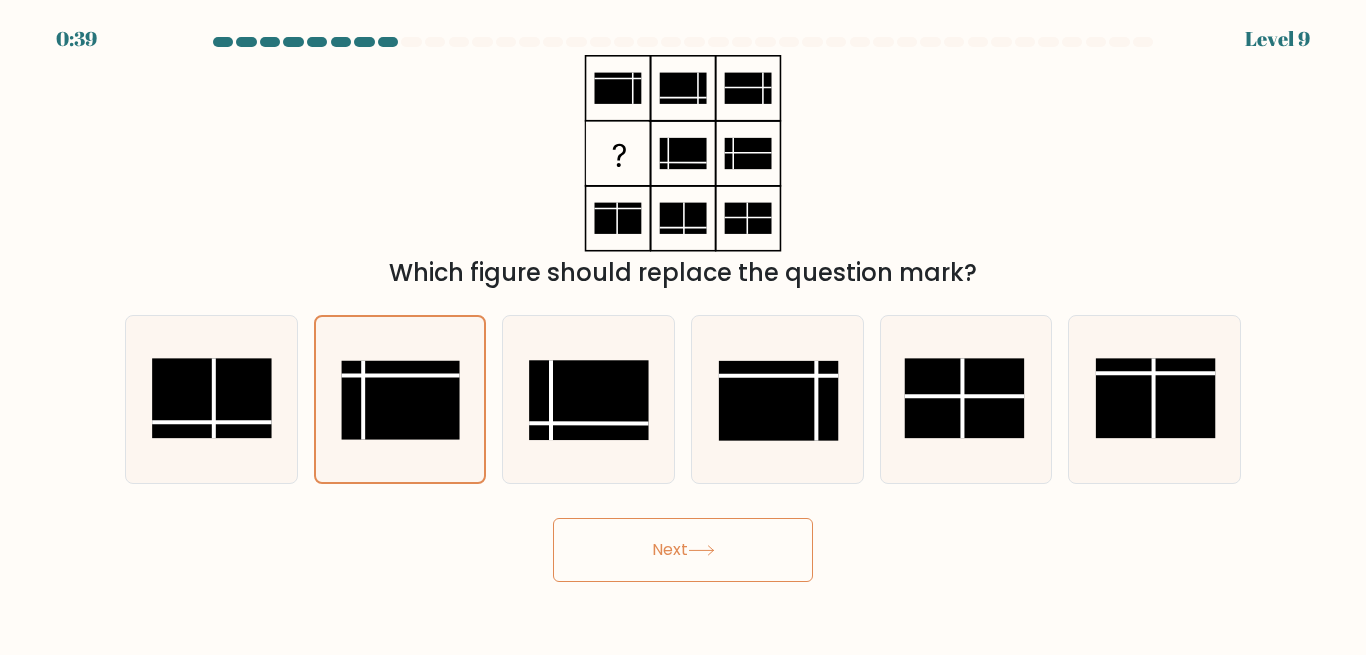 click on "Next" at bounding box center [683, 550] 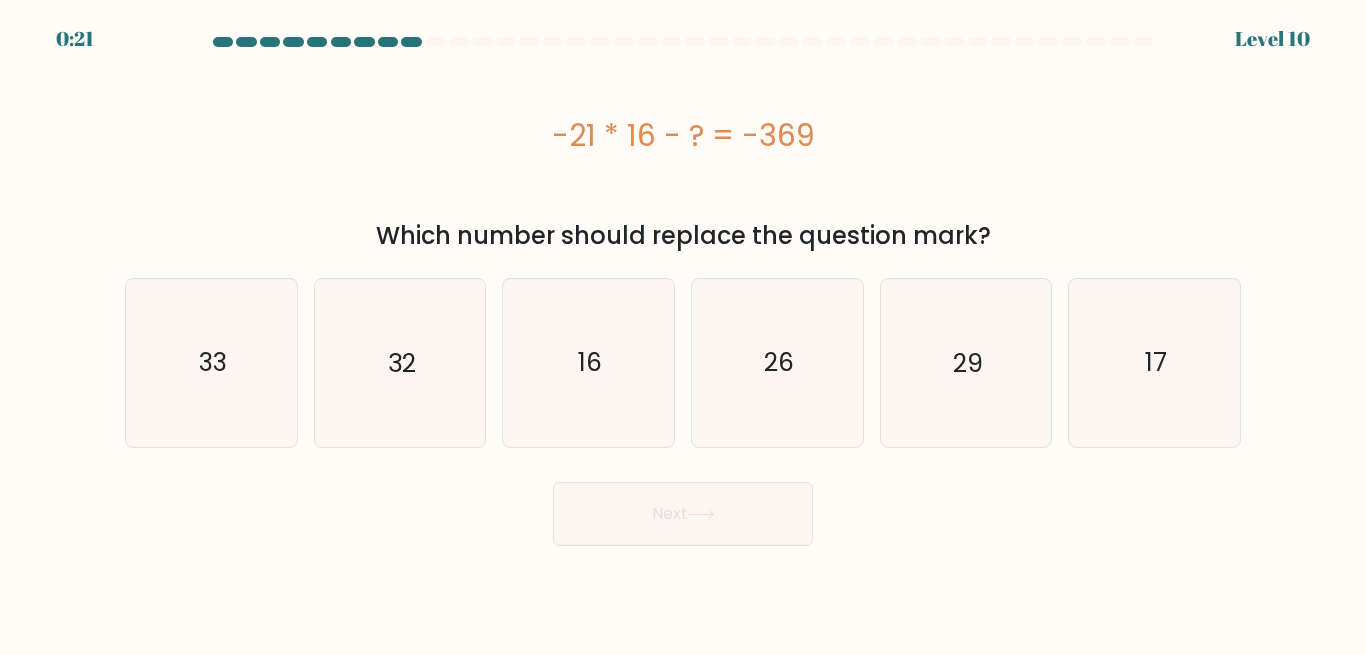drag, startPoint x: 916, startPoint y: 24, endPoint x: 976, endPoint y: 31, distance: 60.40695 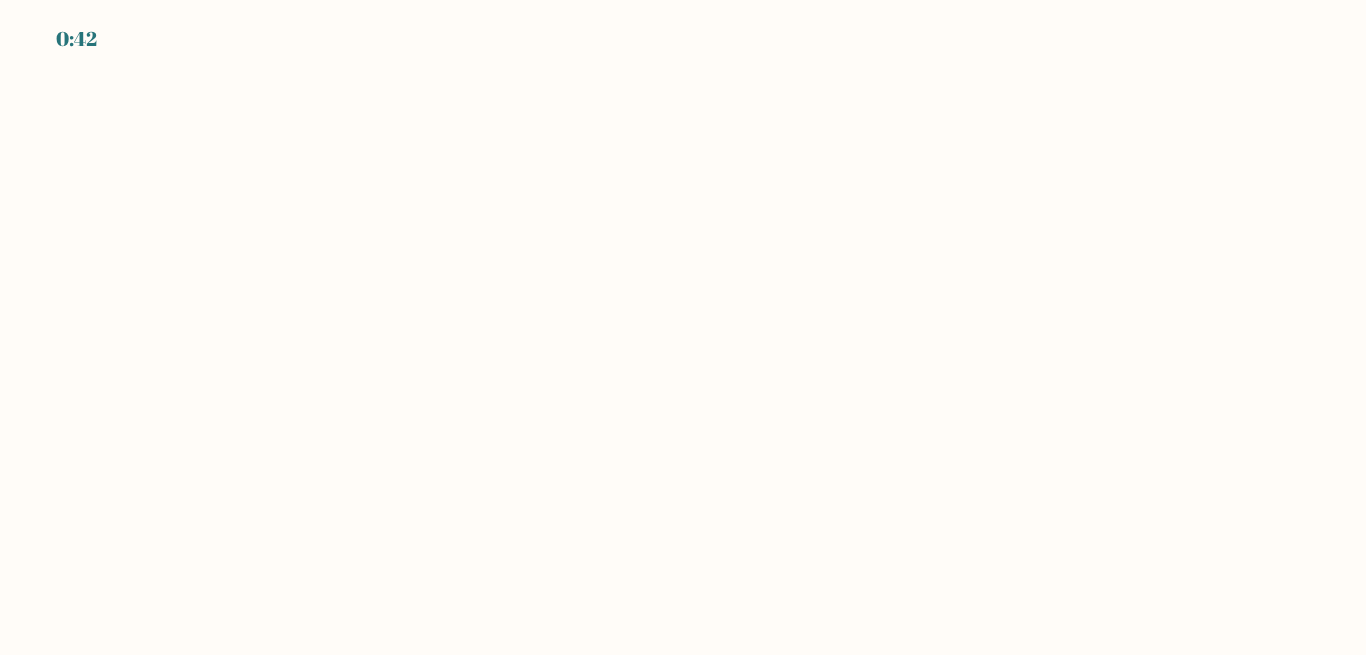 scroll, scrollTop: 0, scrollLeft: 0, axis: both 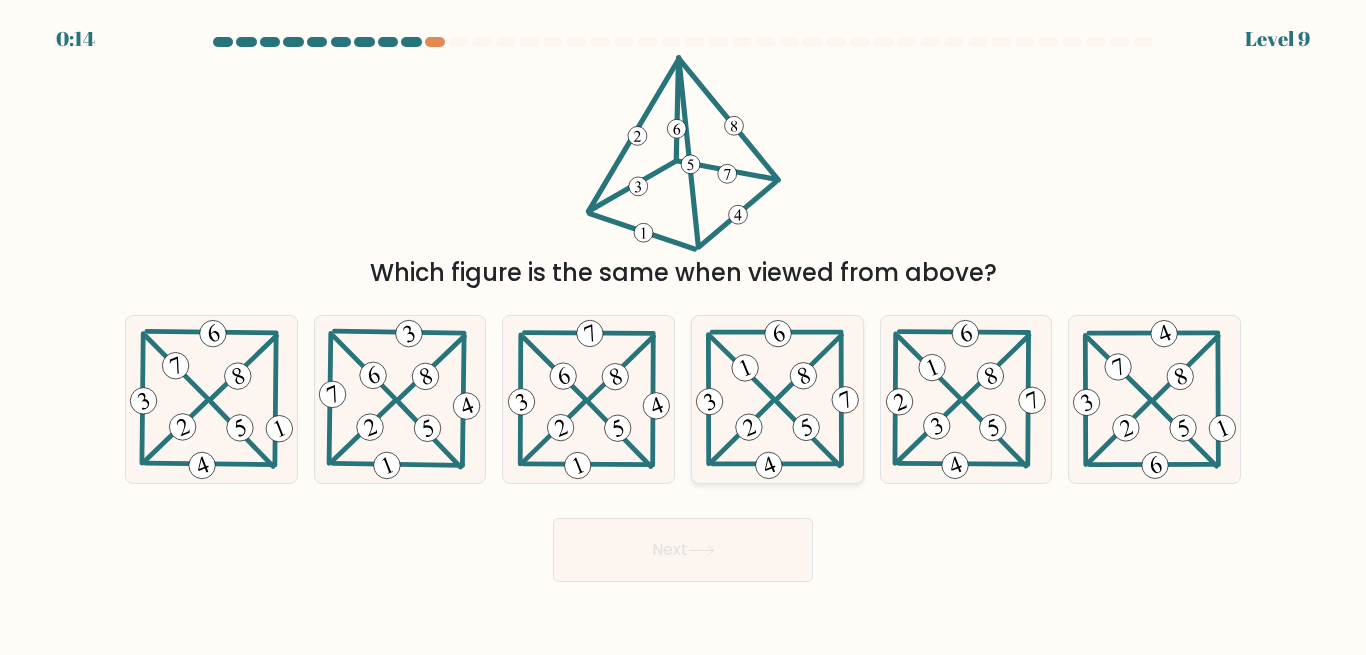click 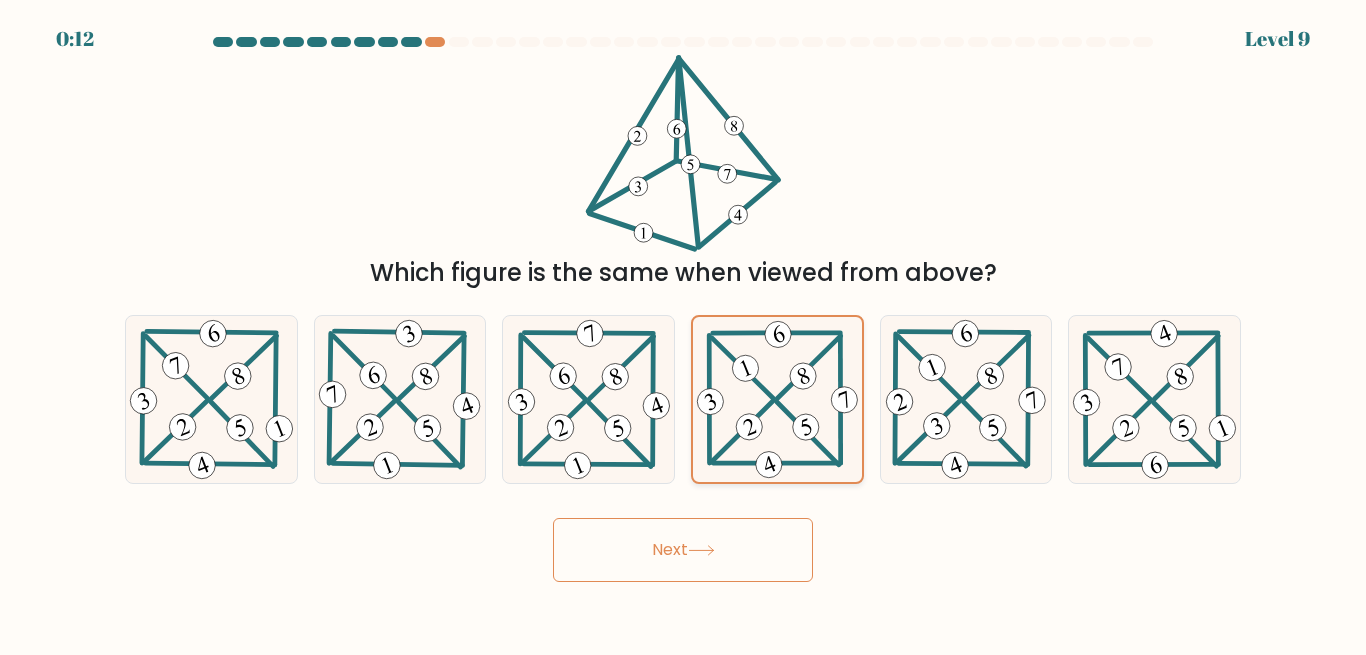 click 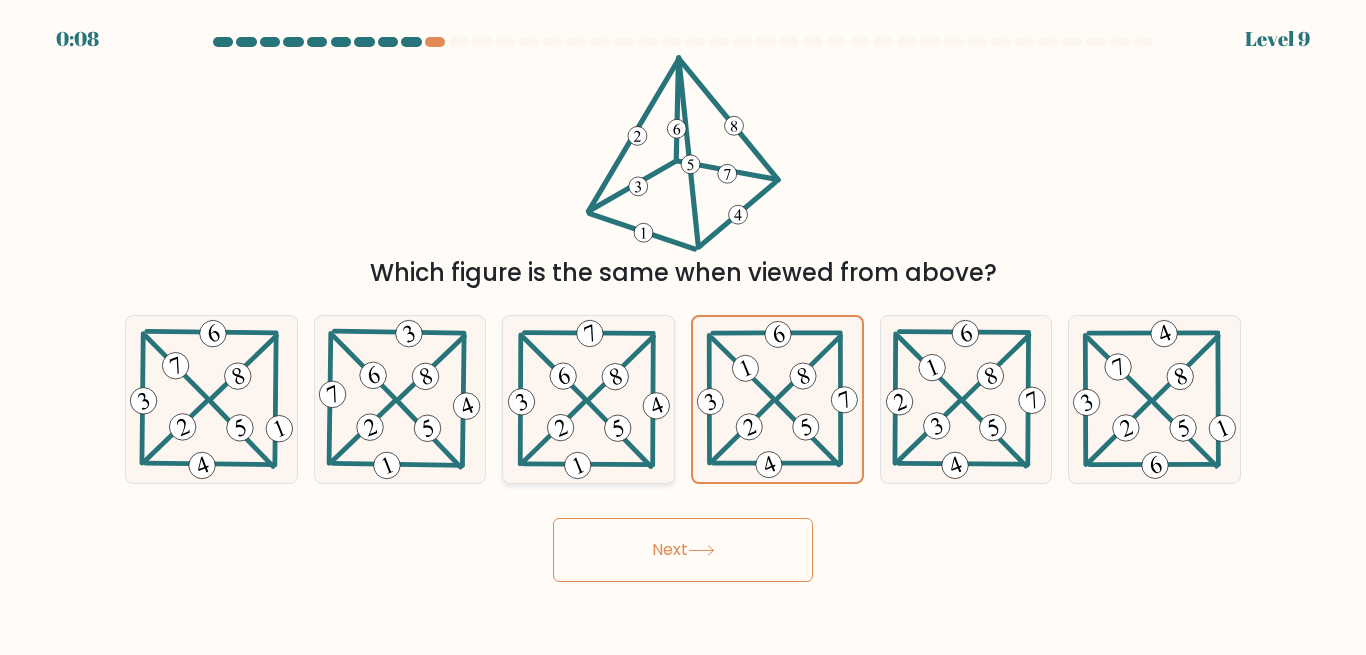 click 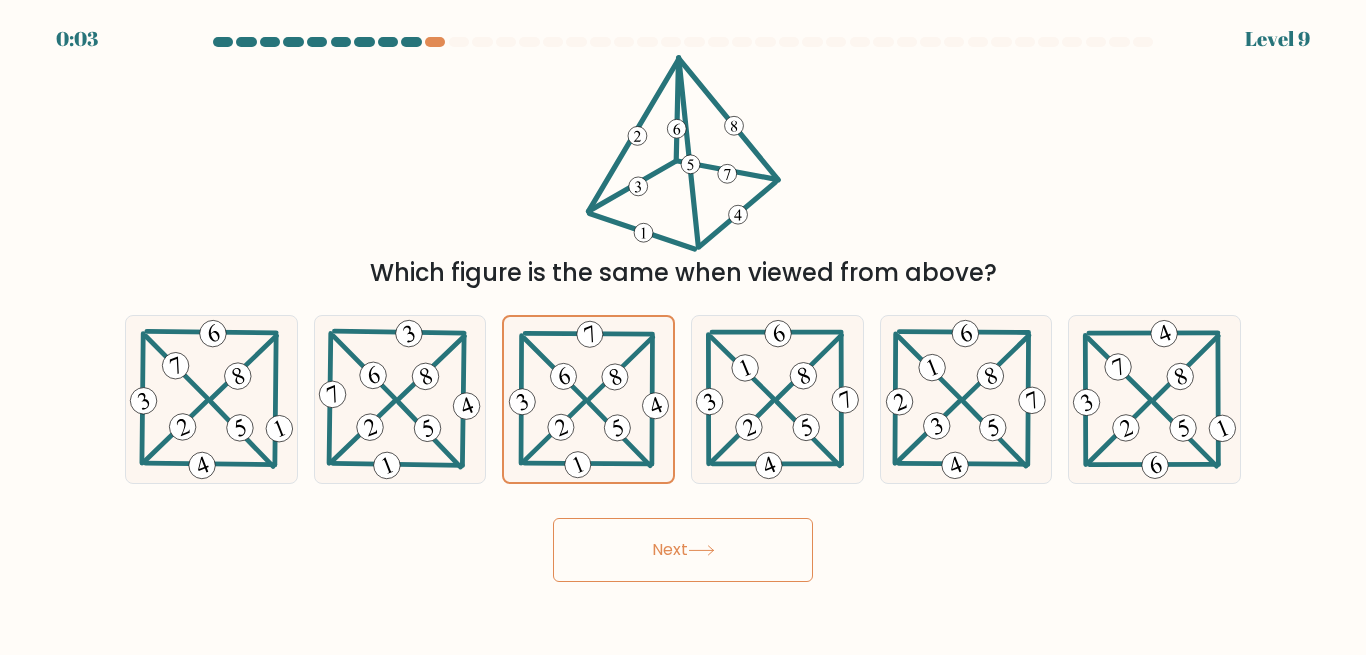 click on "Next" at bounding box center (683, 550) 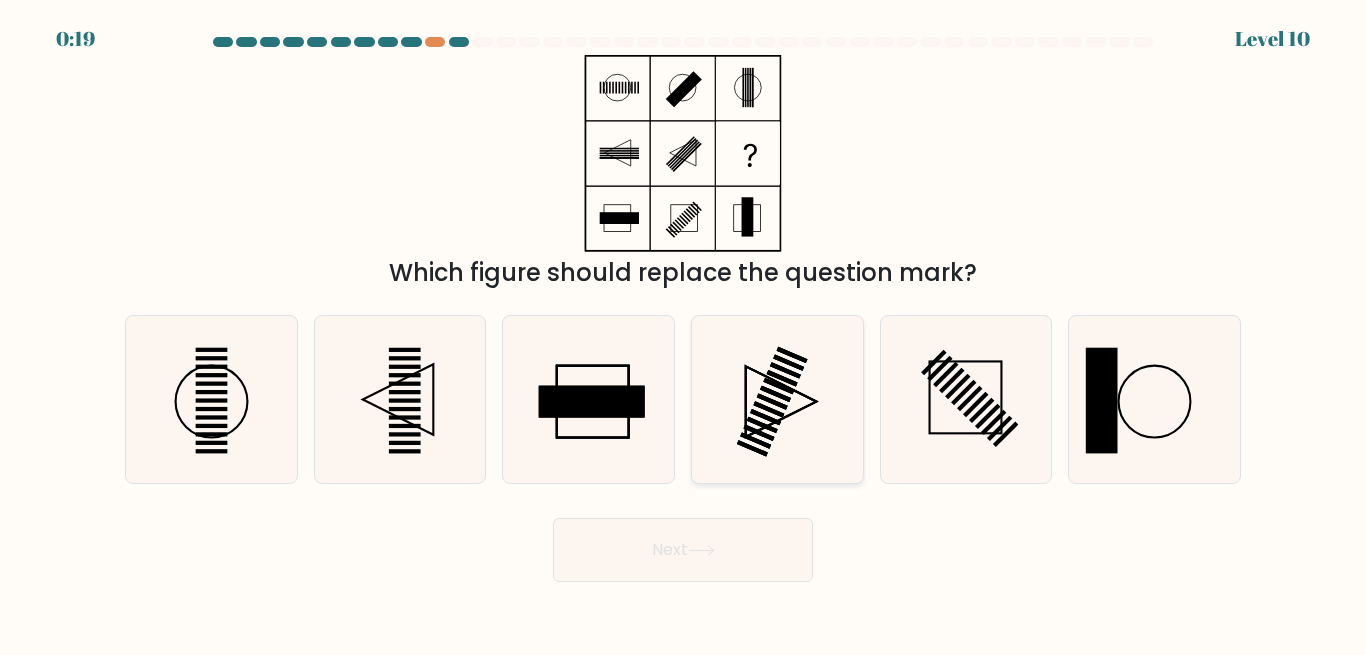 click 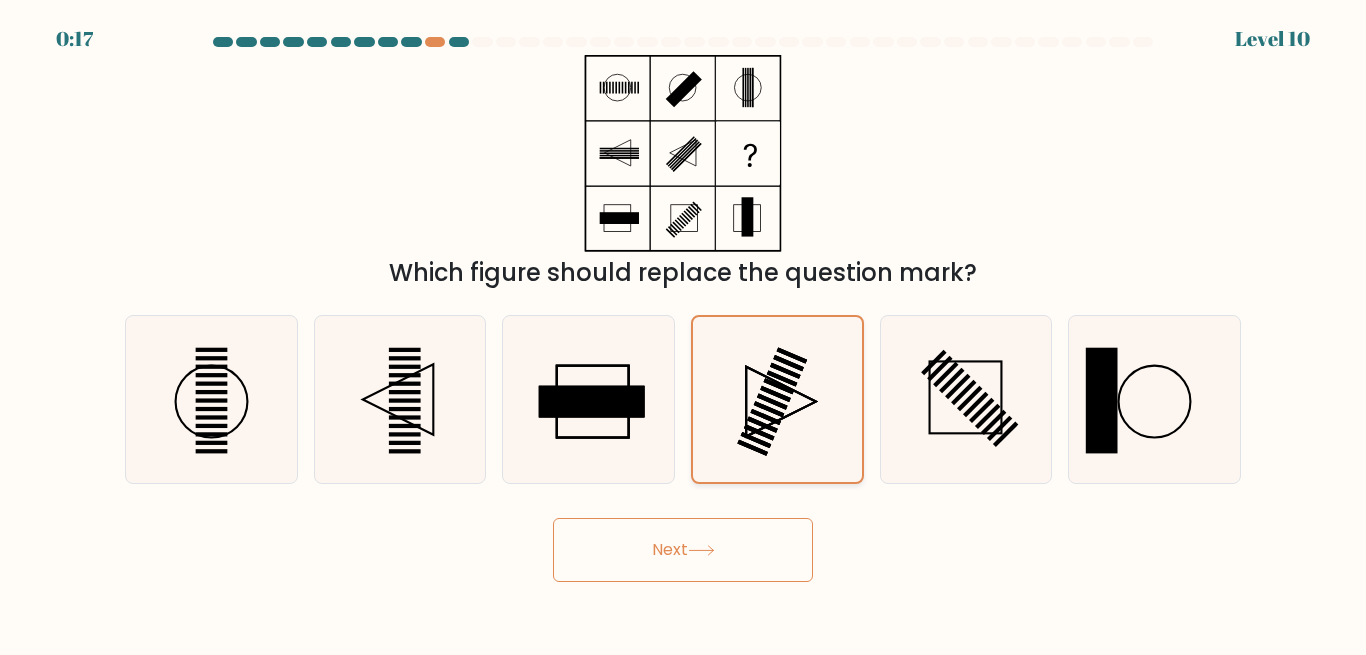 click 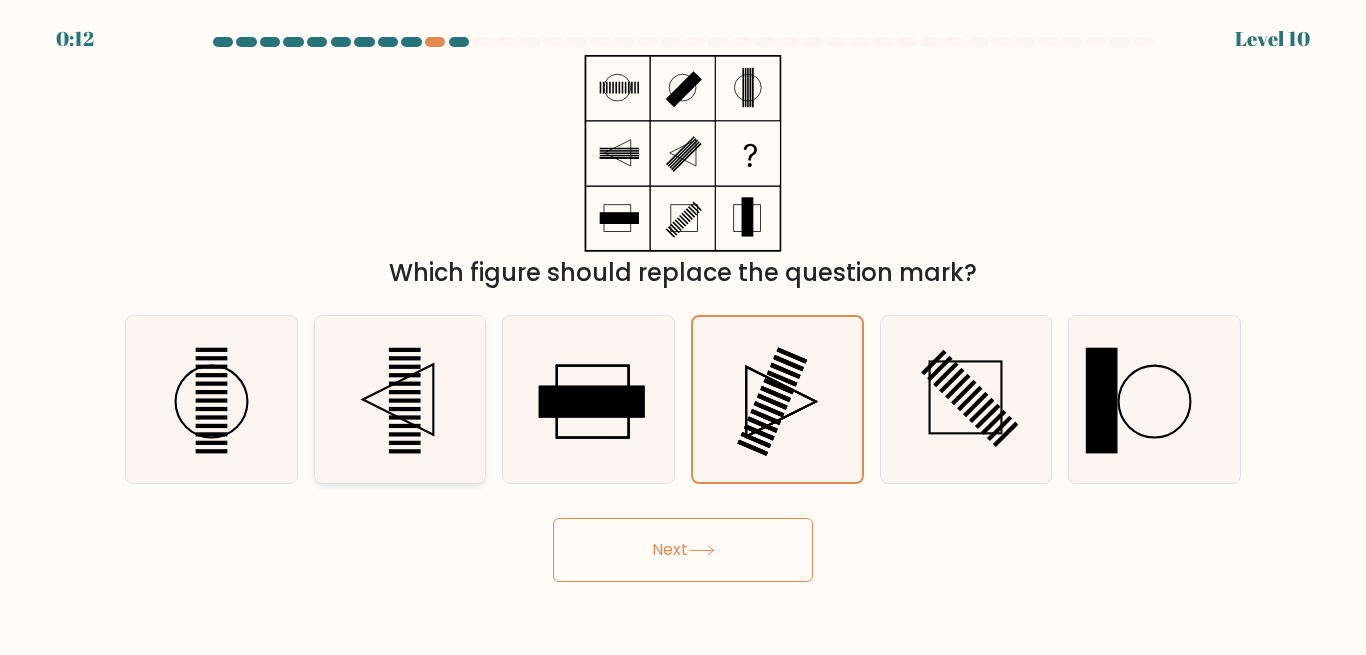click 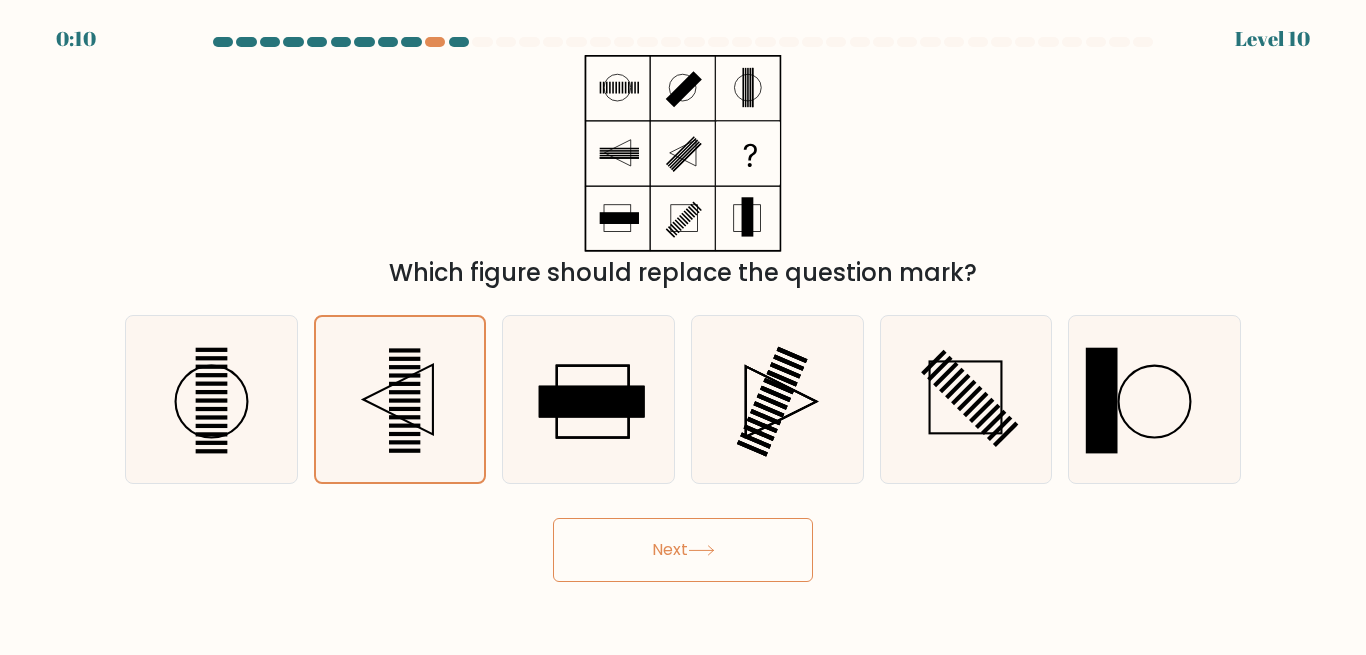 click on "Next" at bounding box center (683, 550) 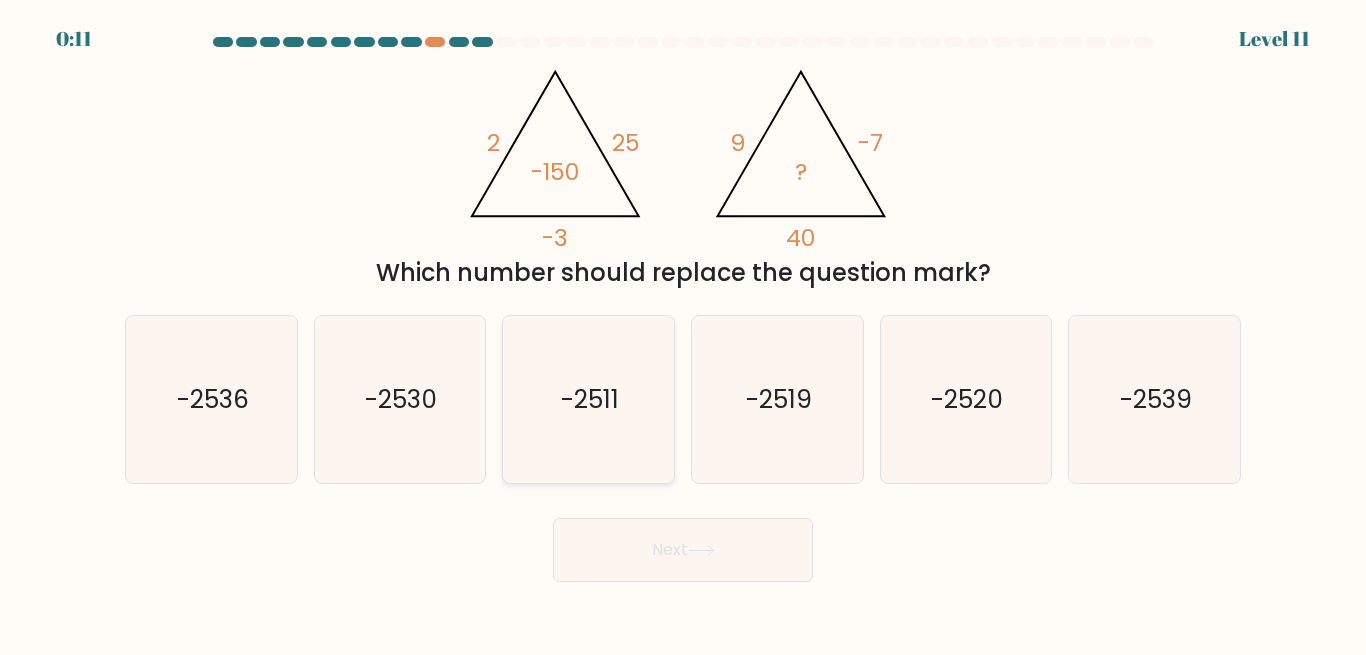click on "-2511" 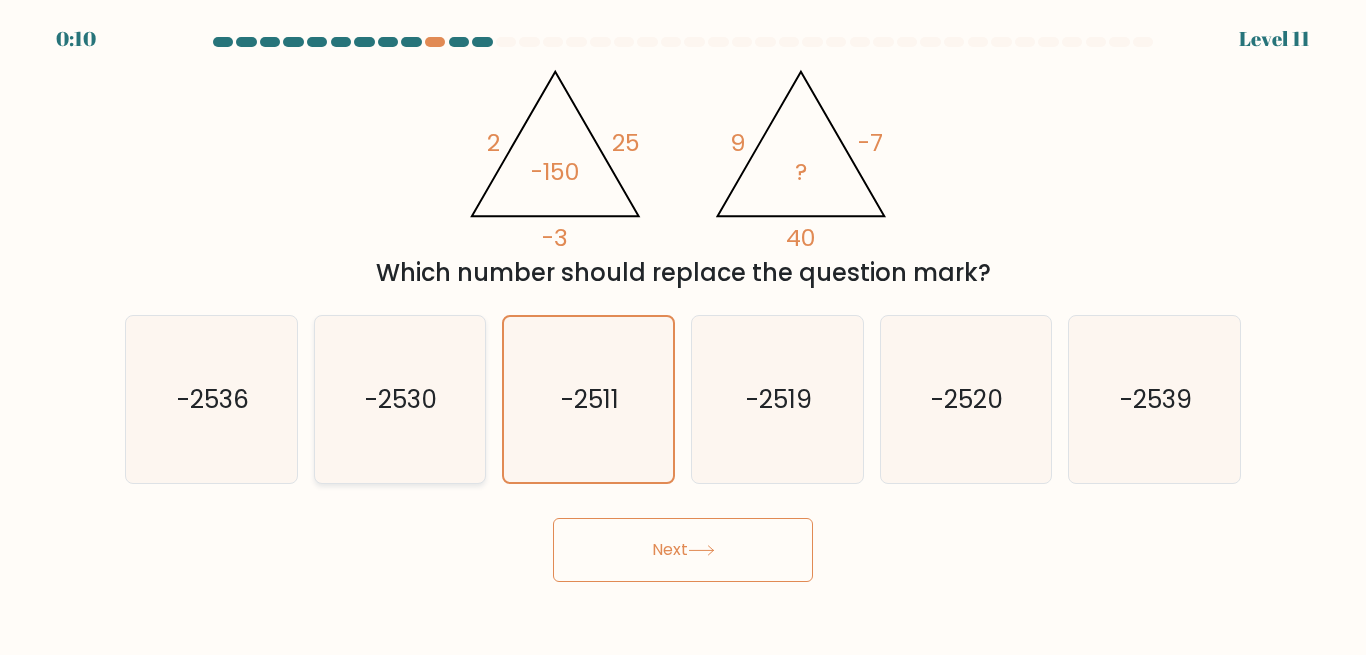 click on "-2530" 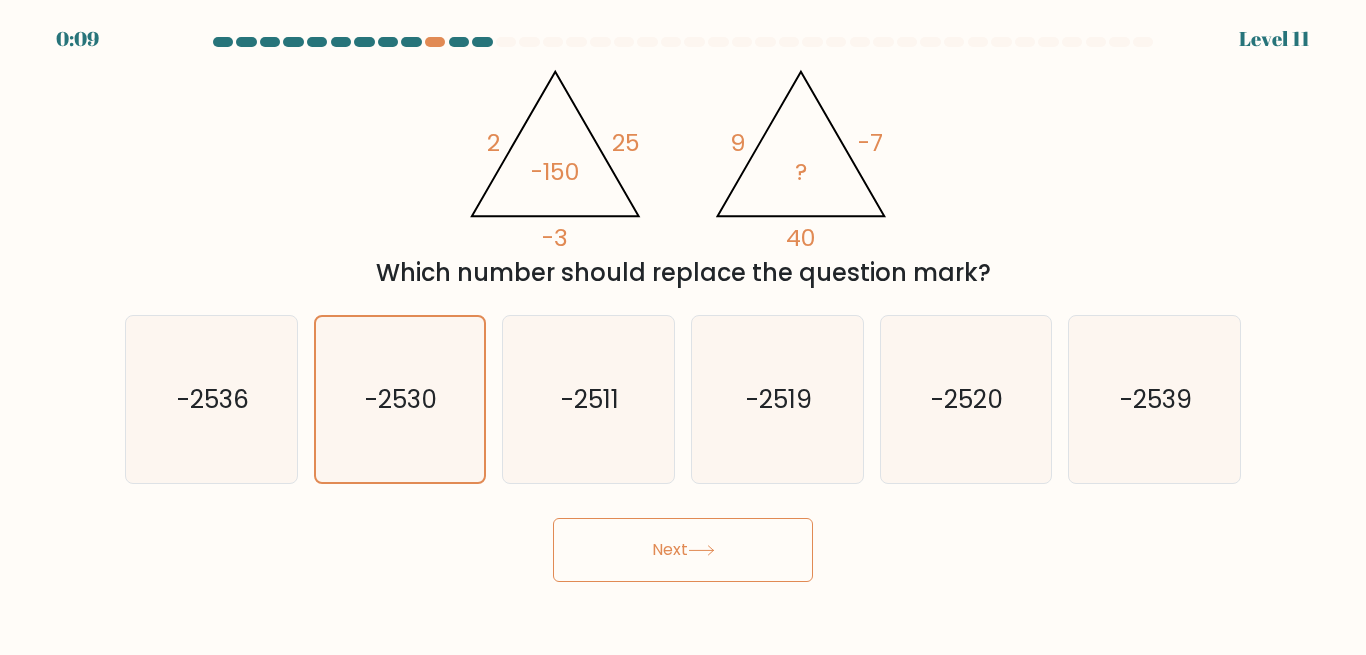 click on "Next" at bounding box center (683, 550) 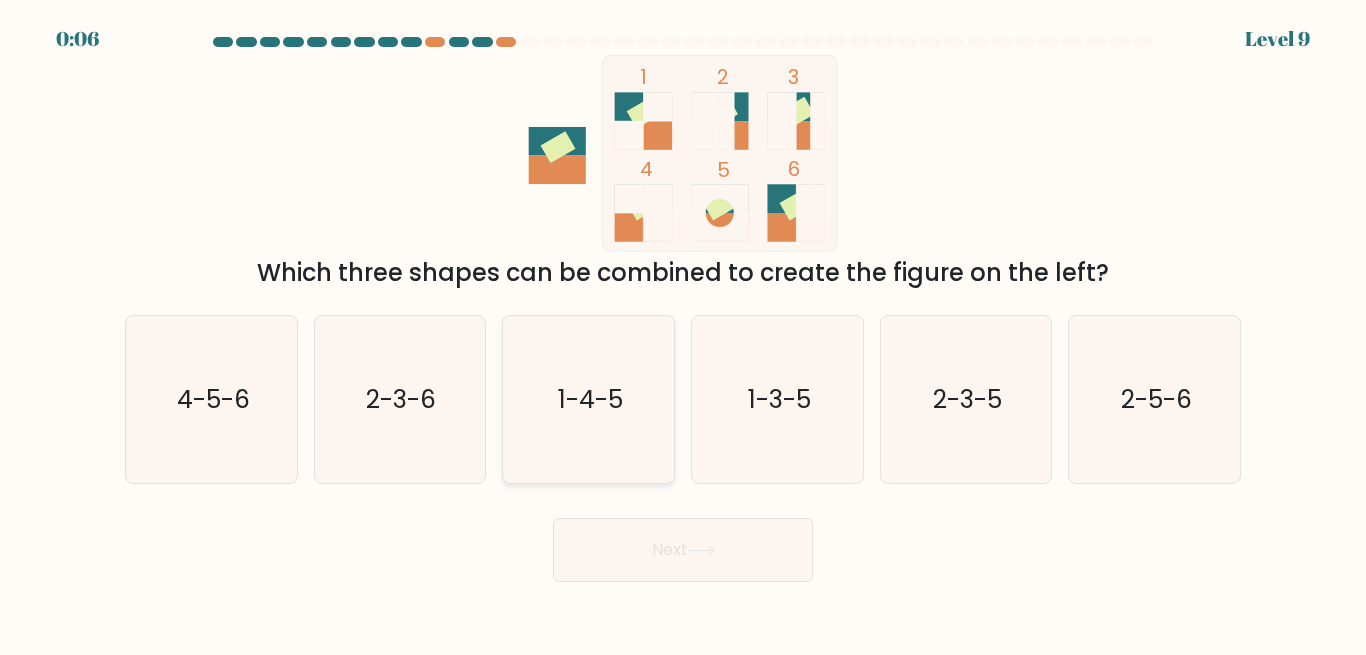 click on "1-4-5" 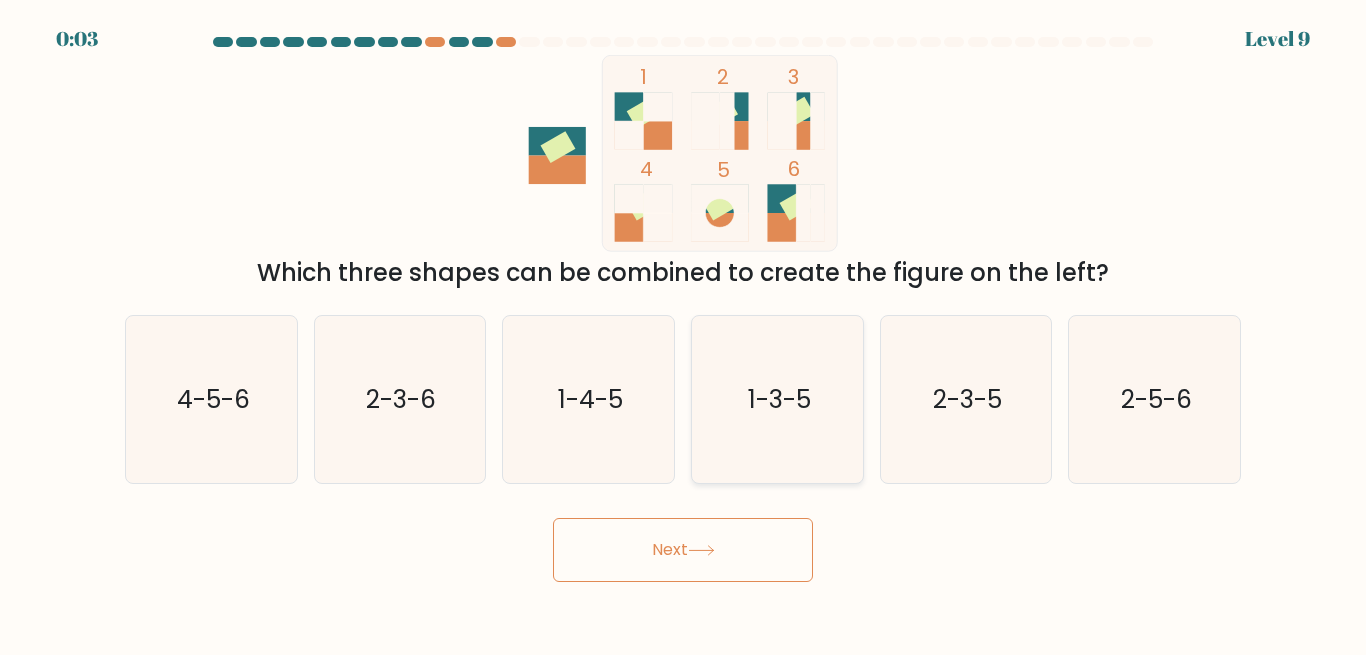 click on "1-3-5" 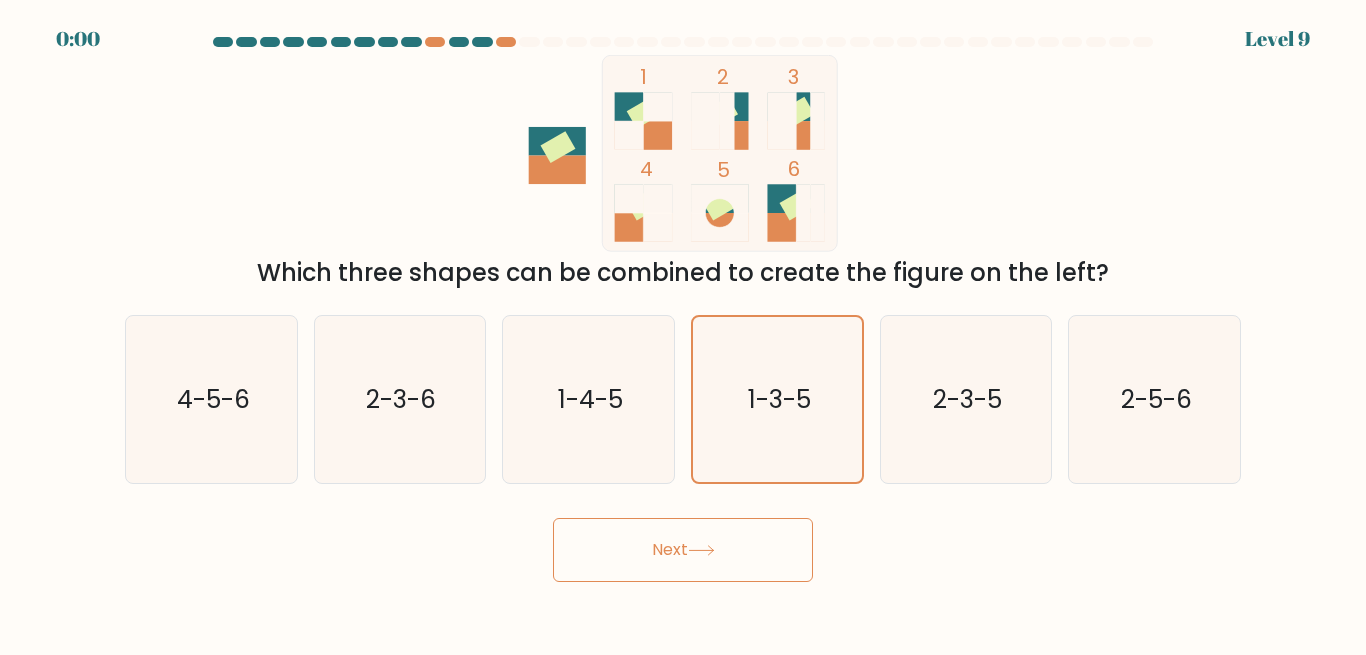 click on "Next" at bounding box center [683, 550] 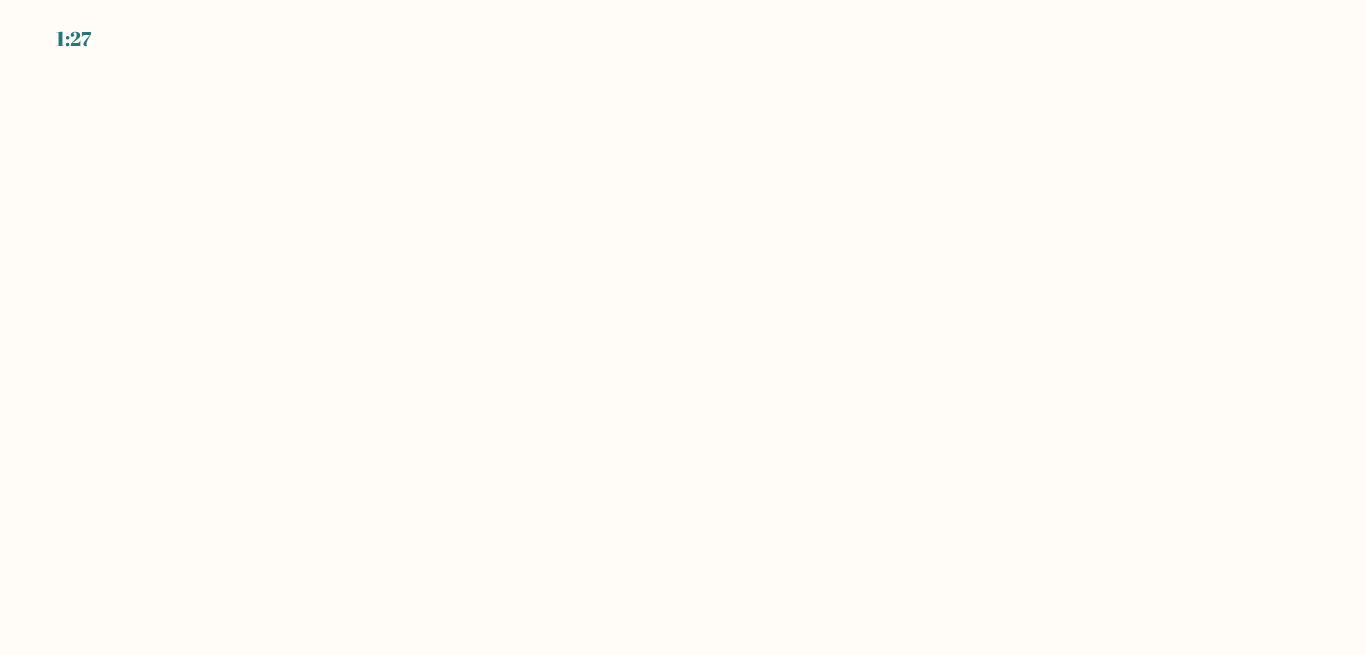 scroll, scrollTop: 0, scrollLeft: 0, axis: both 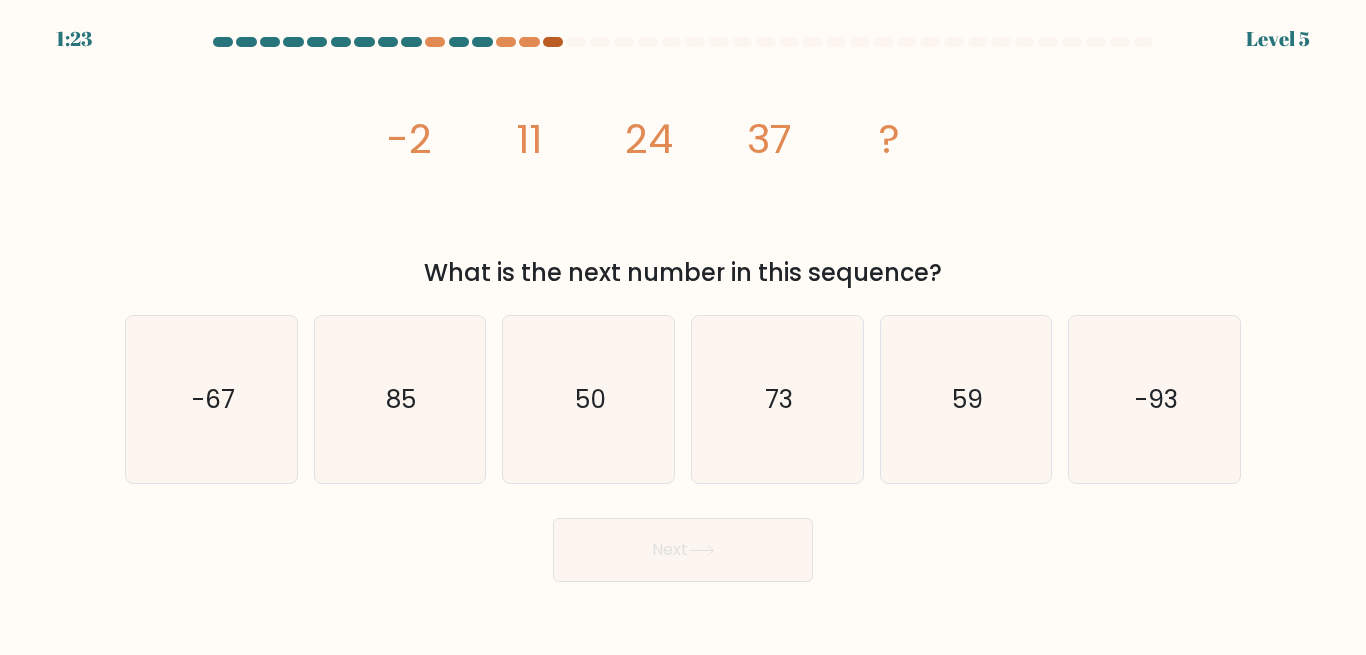 click at bounding box center [553, 42] 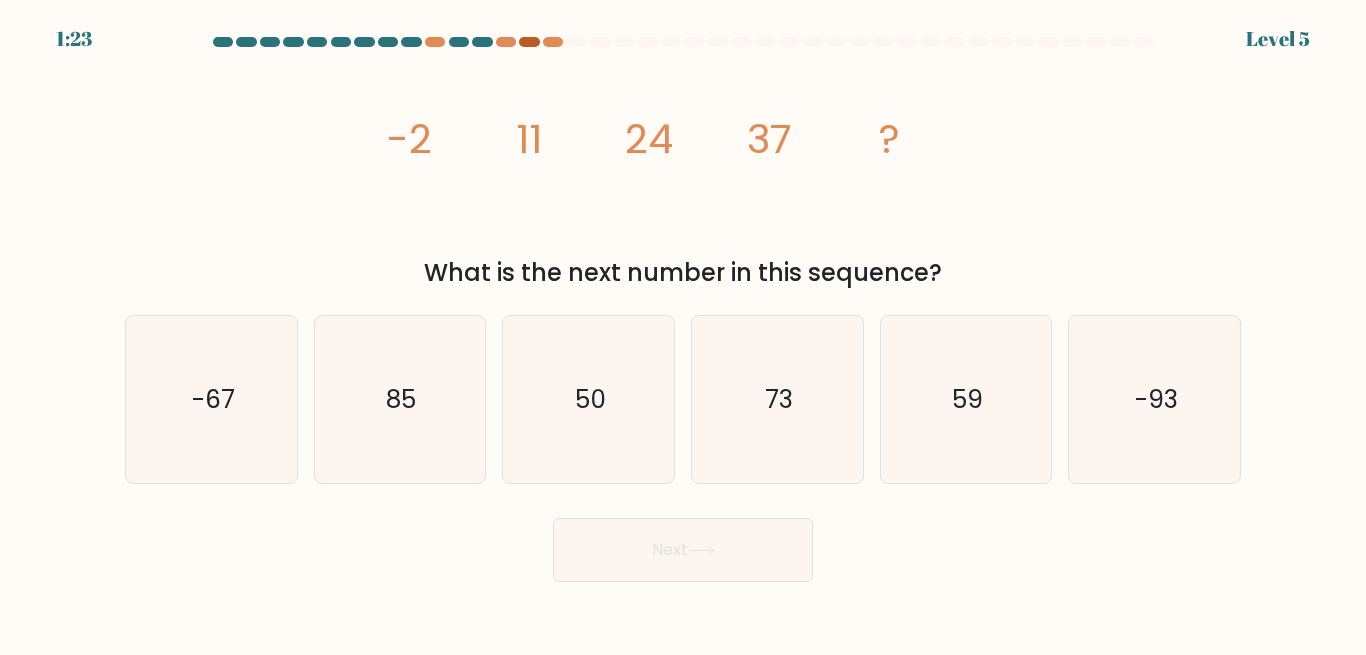 click at bounding box center (529, 42) 